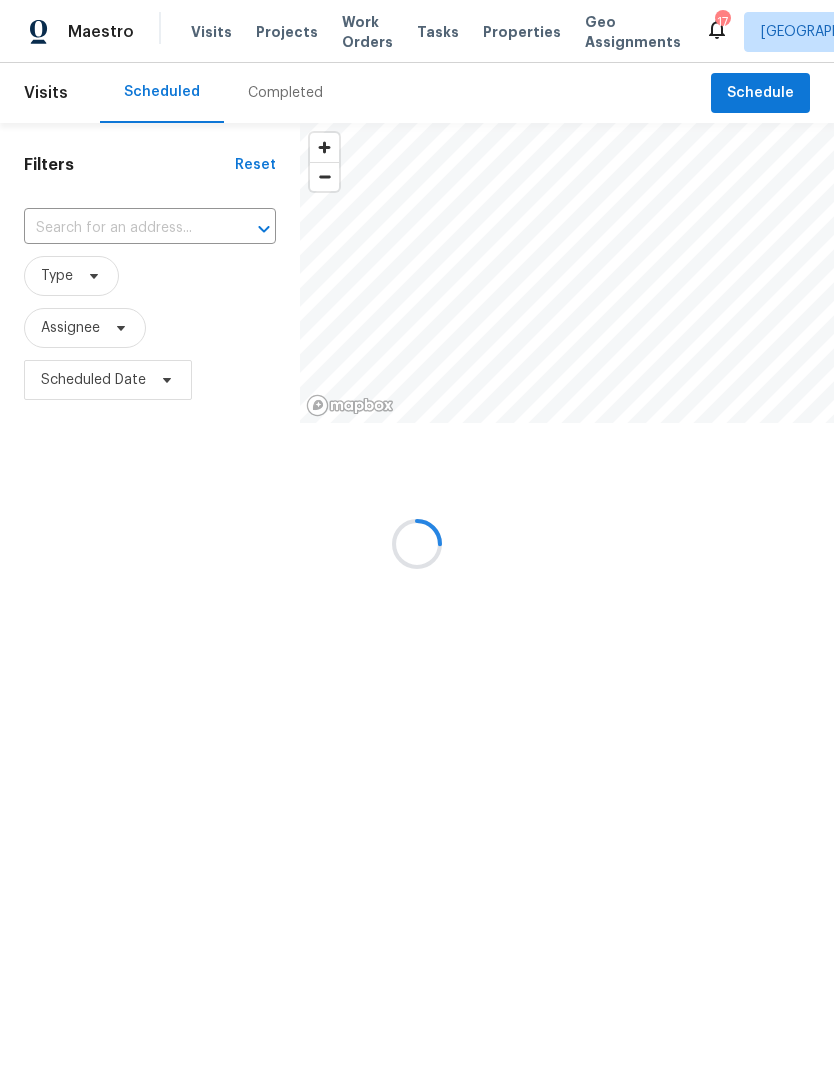 scroll, scrollTop: 0, scrollLeft: 0, axis: both 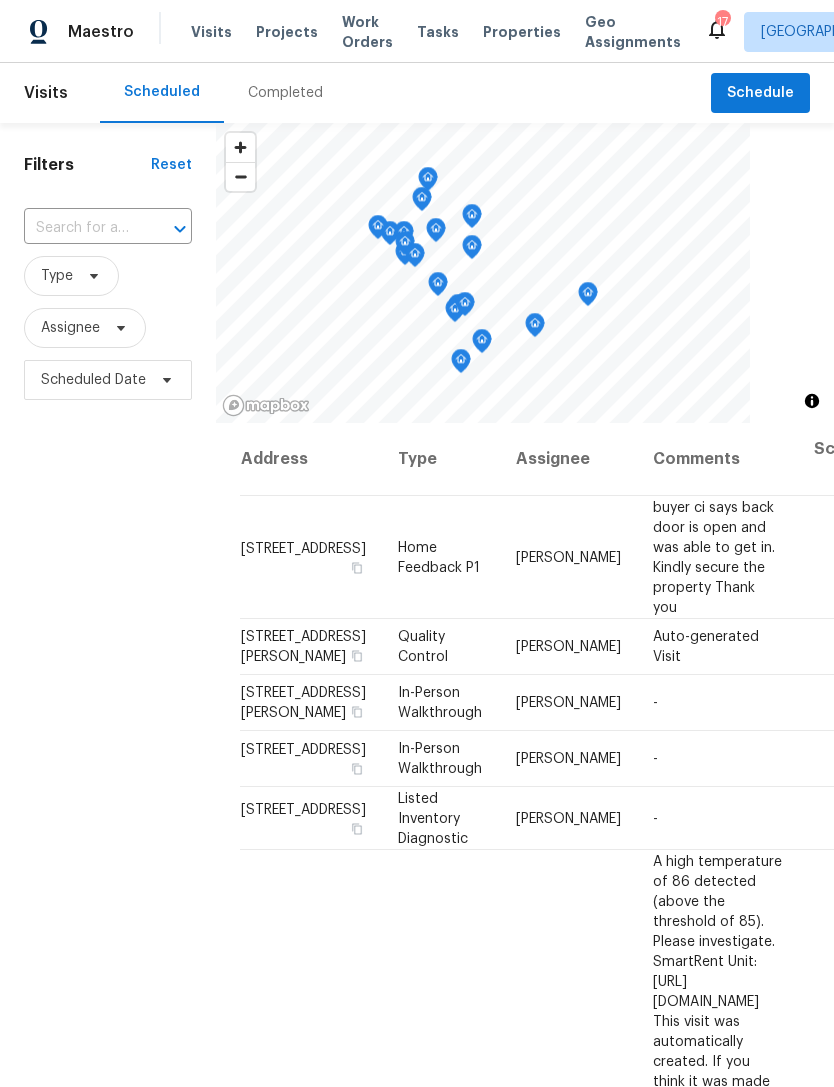 click on "Properties" at bounding box center [522, 32] 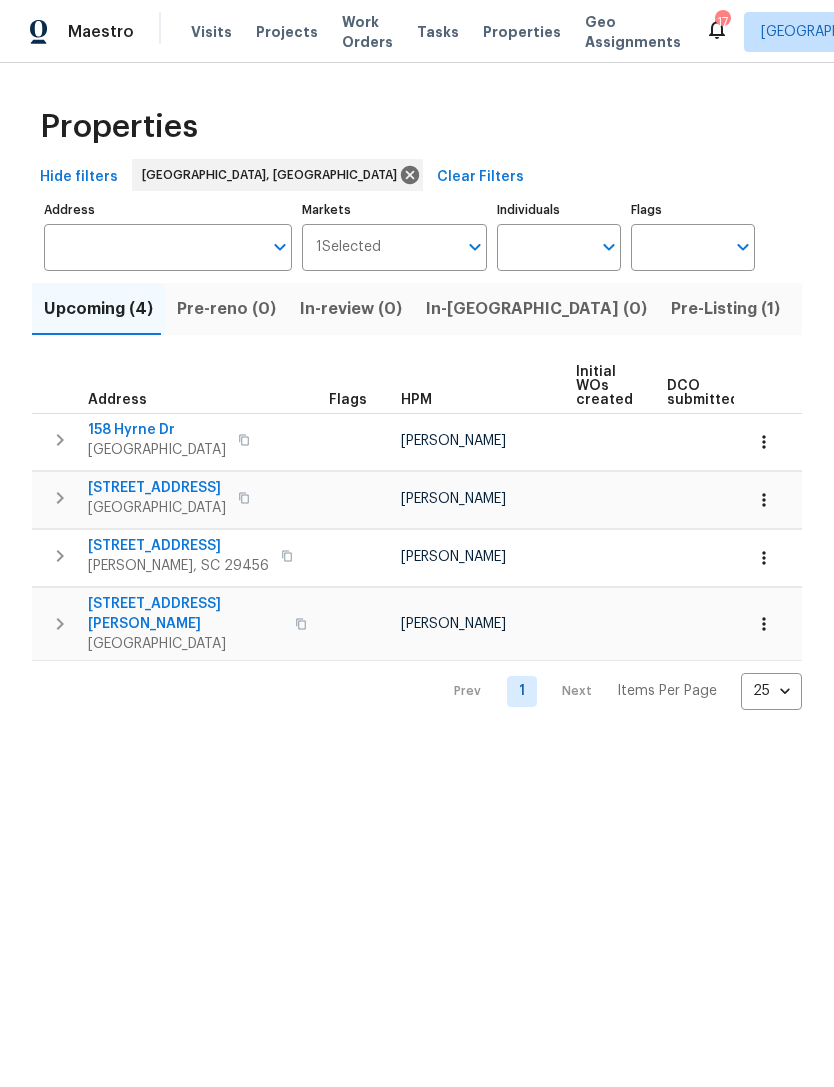 click on "Visits" at bounding box center [211, 32] 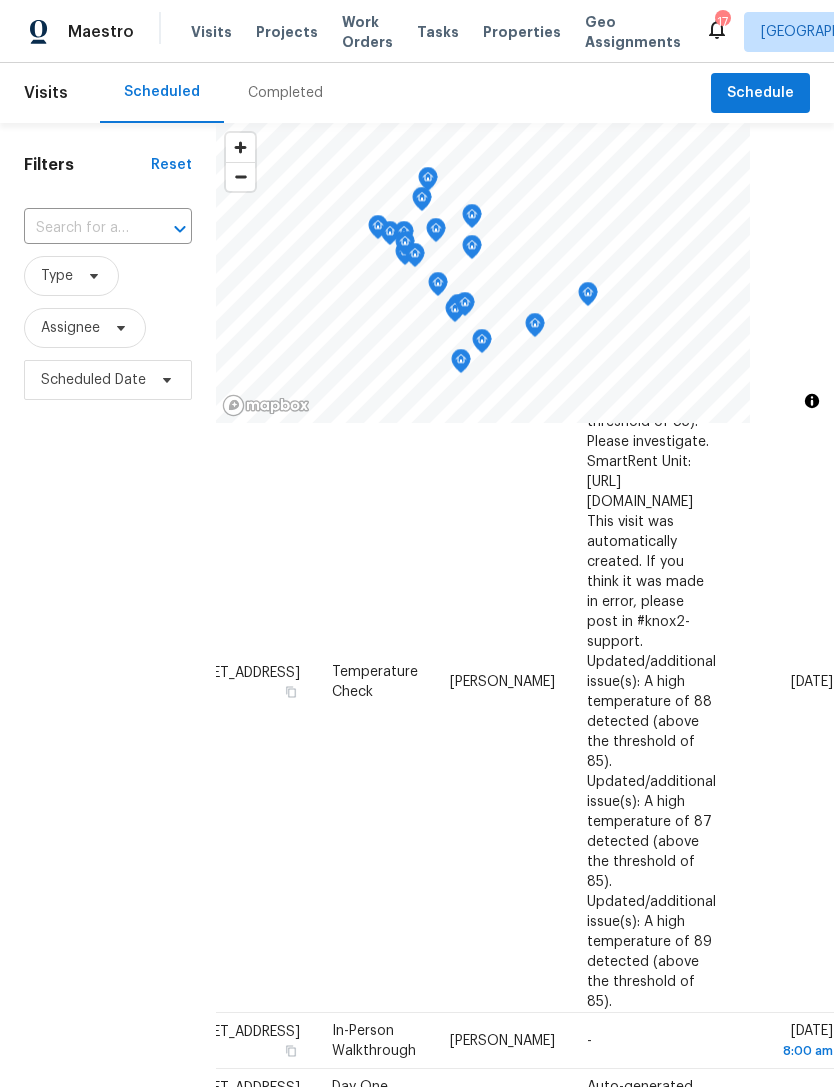 scroll, scrollTop: 502, scrollLeft: 176, axis: both 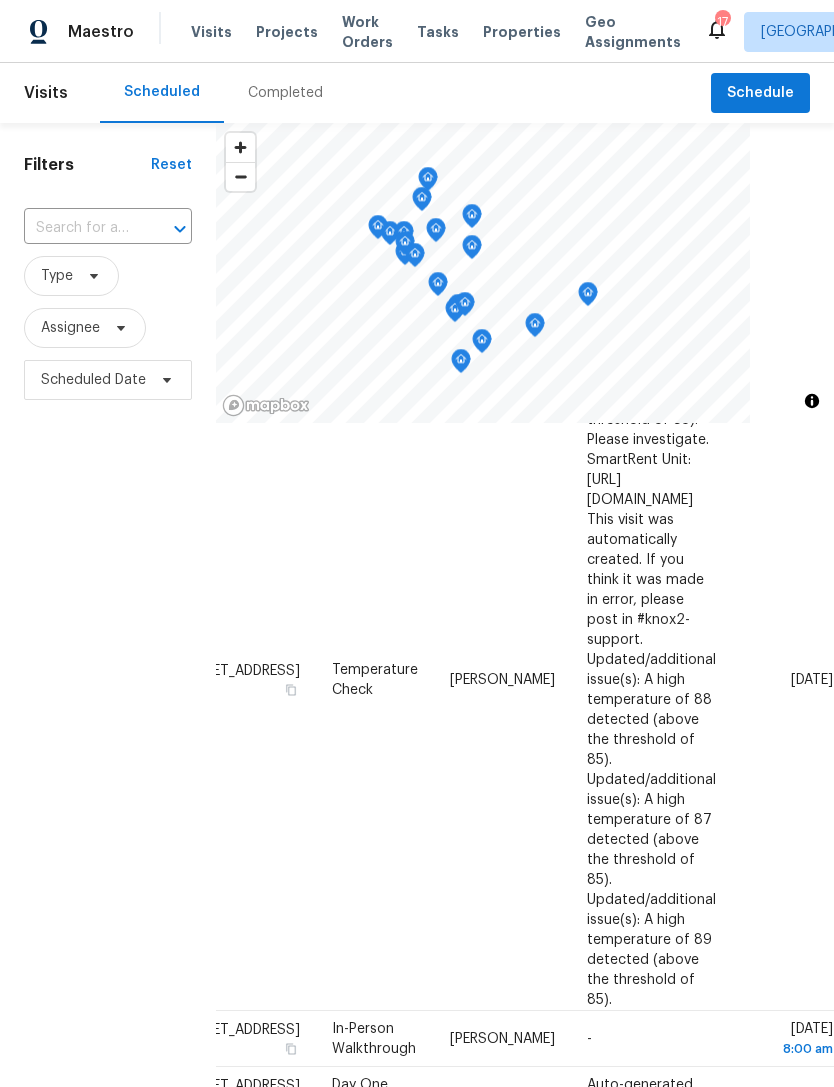click on "Work Orders" at bounding box center (367, 32) 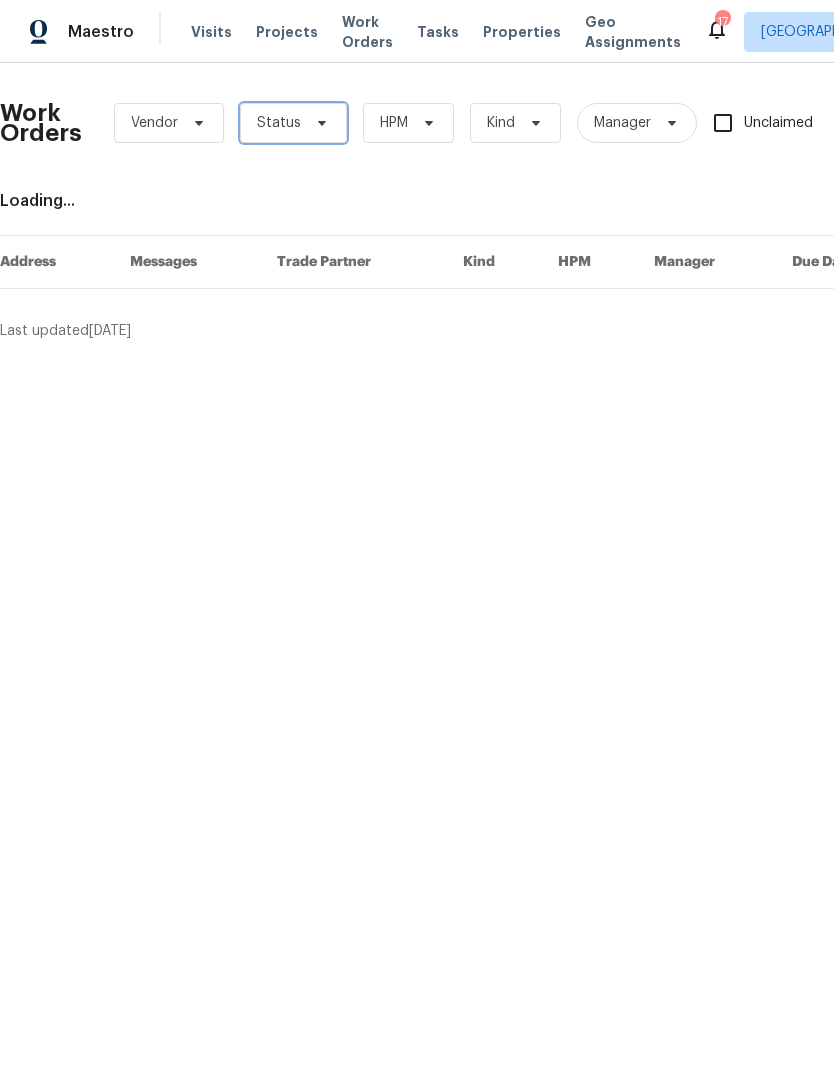 click on "Status" at bounding box center [293, 123] 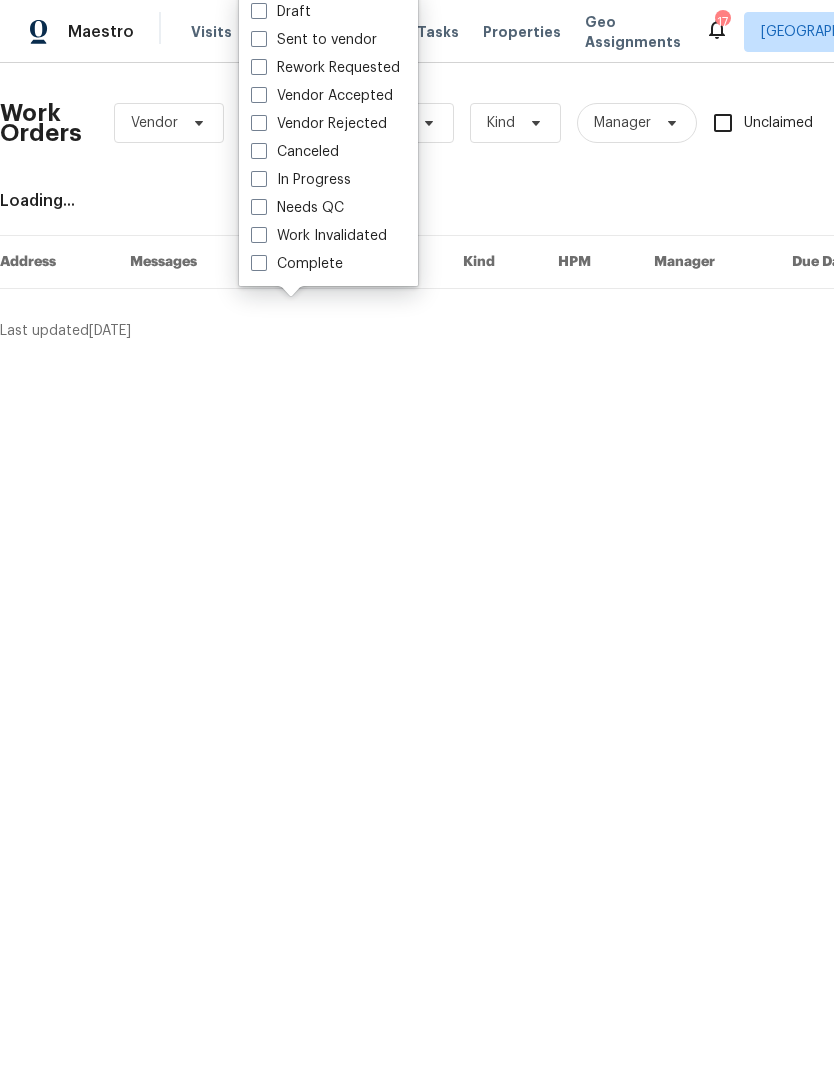 click at bounding box center (259, 207) 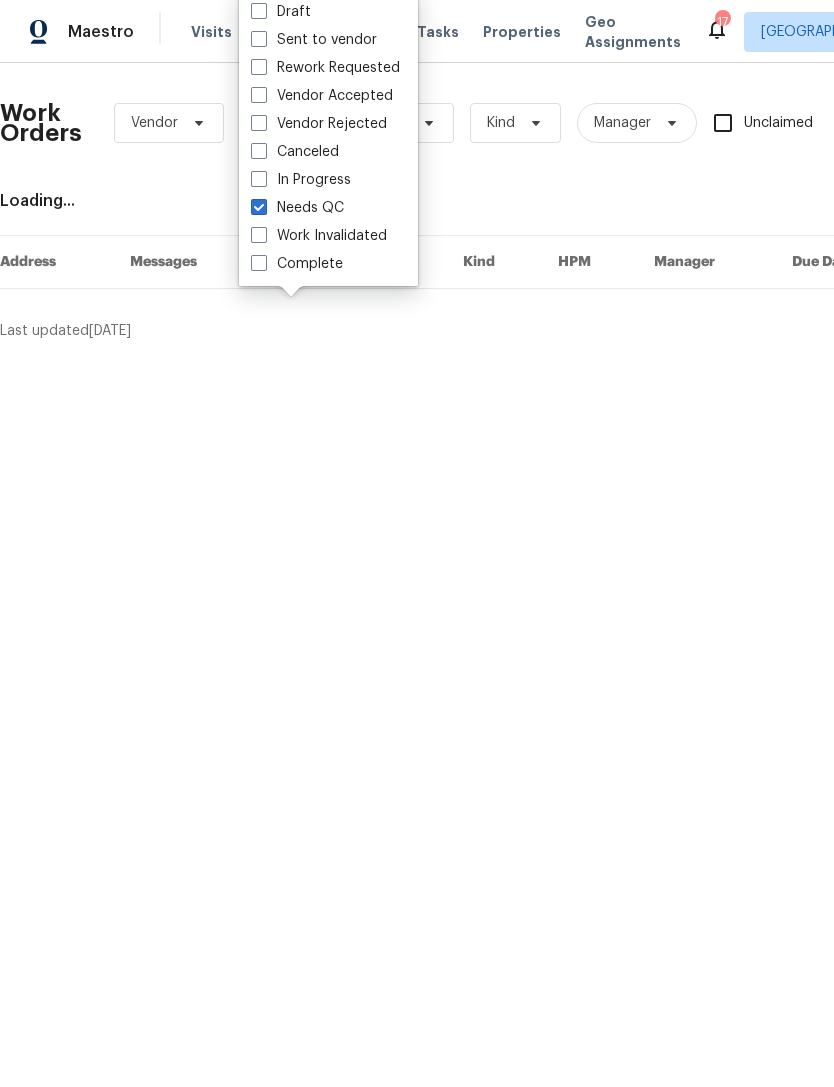 checkbox on "true" 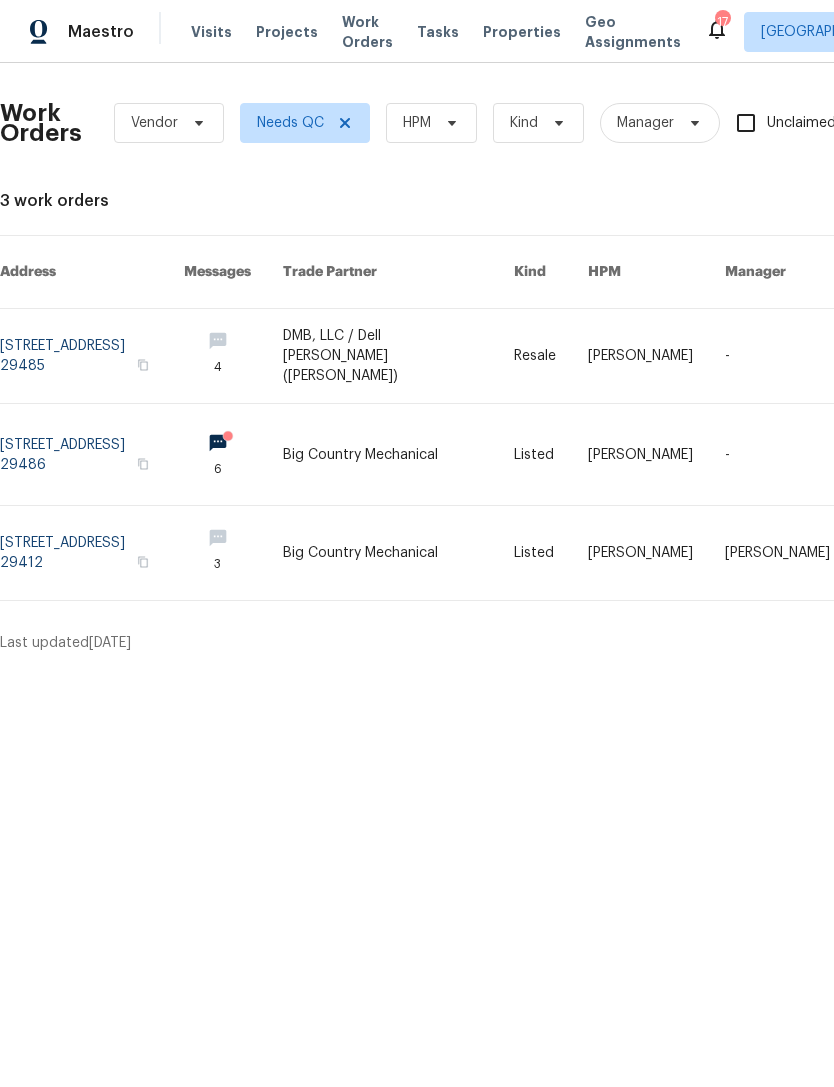 scroll, scrollTop: 0, scrollLeft: 0, axis: both 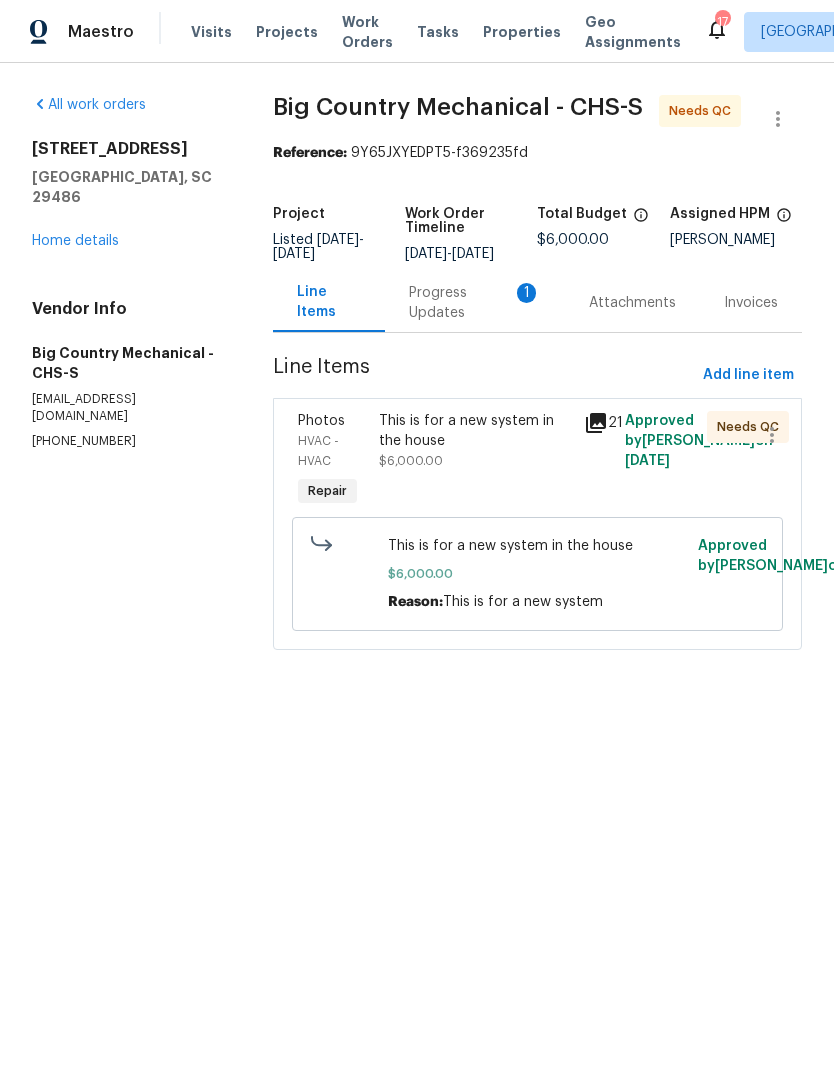 click on "This is for a new system in the house" at bounding box center [475, 431] 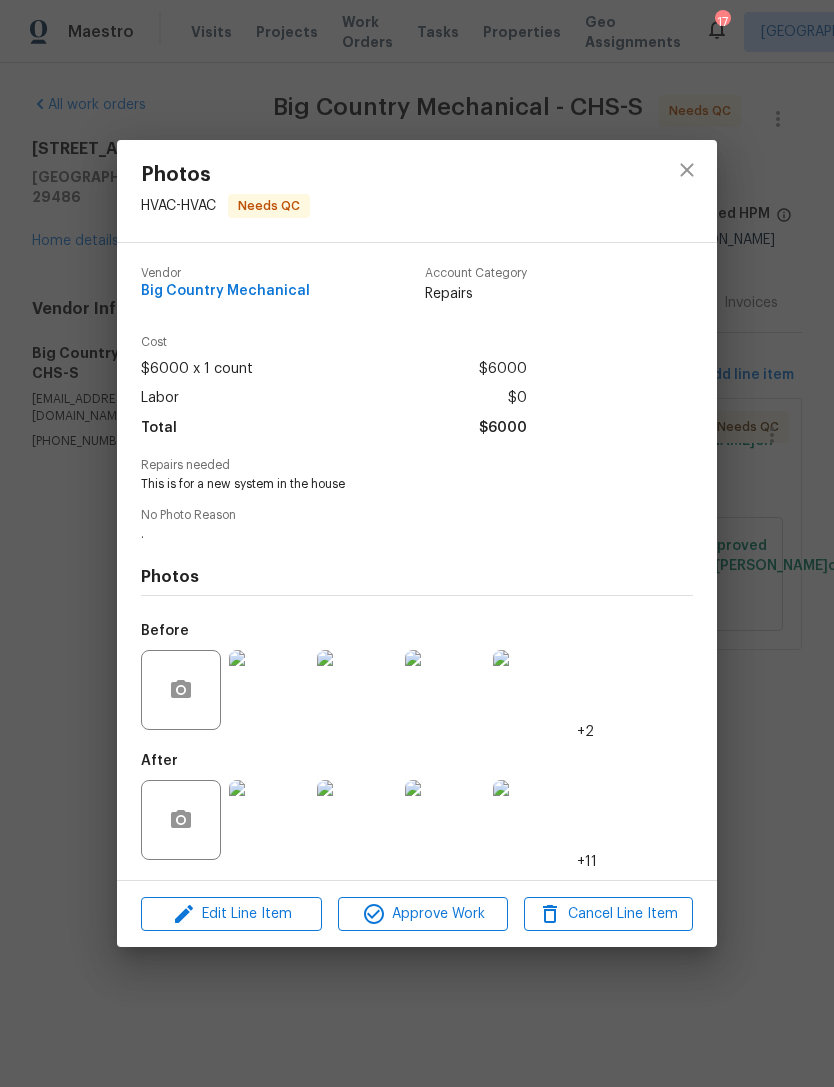 click at bounding box center (269, 820) 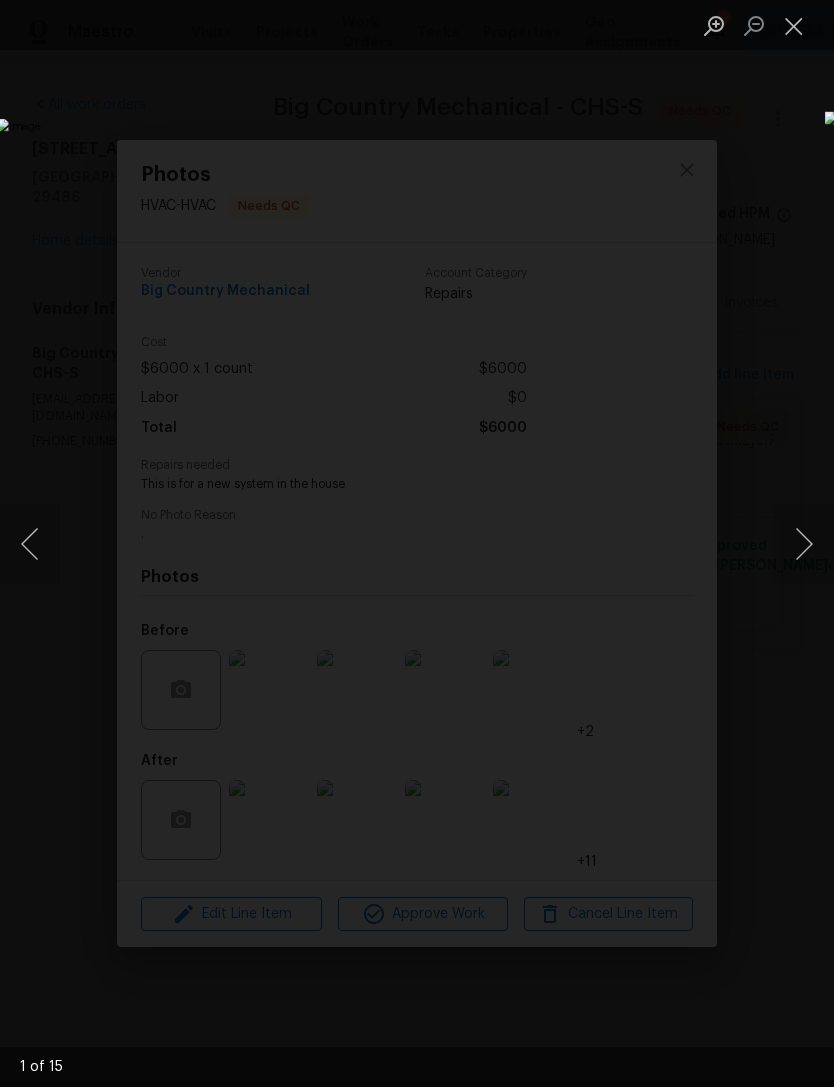 click at bounding box center [804, 544] 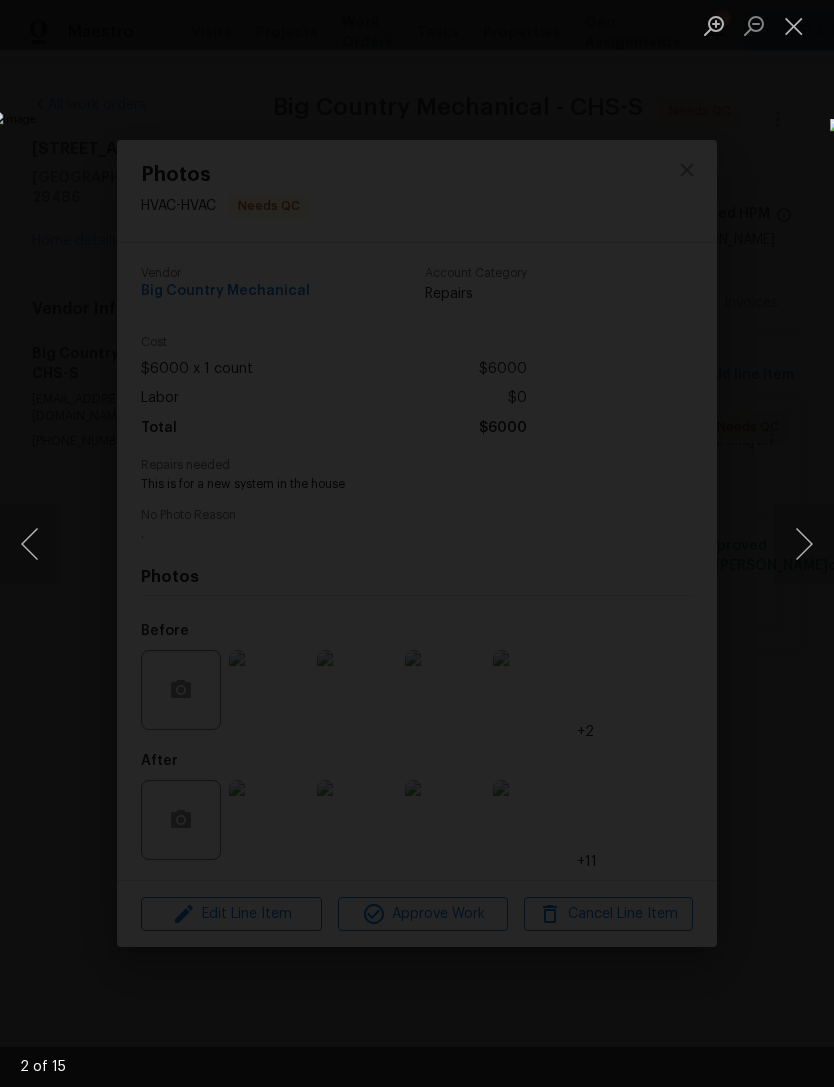 click at bounding box center [804, 544] 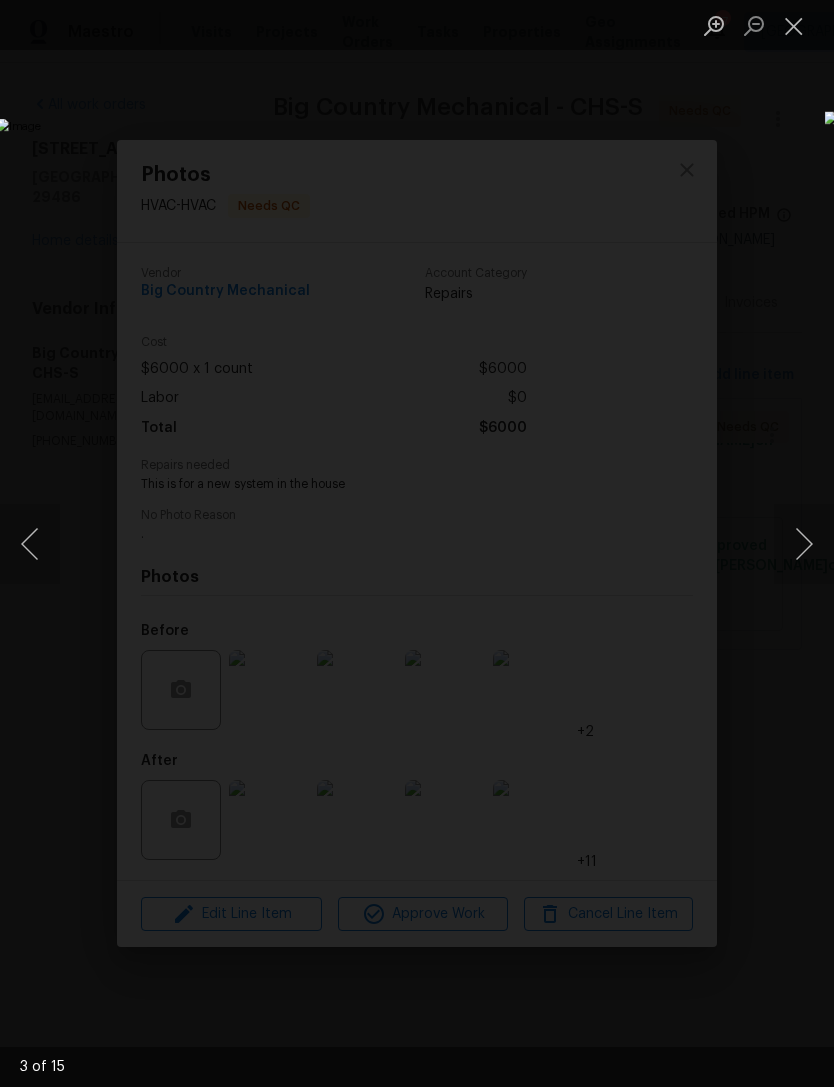 click at bounding box center [804, 544] 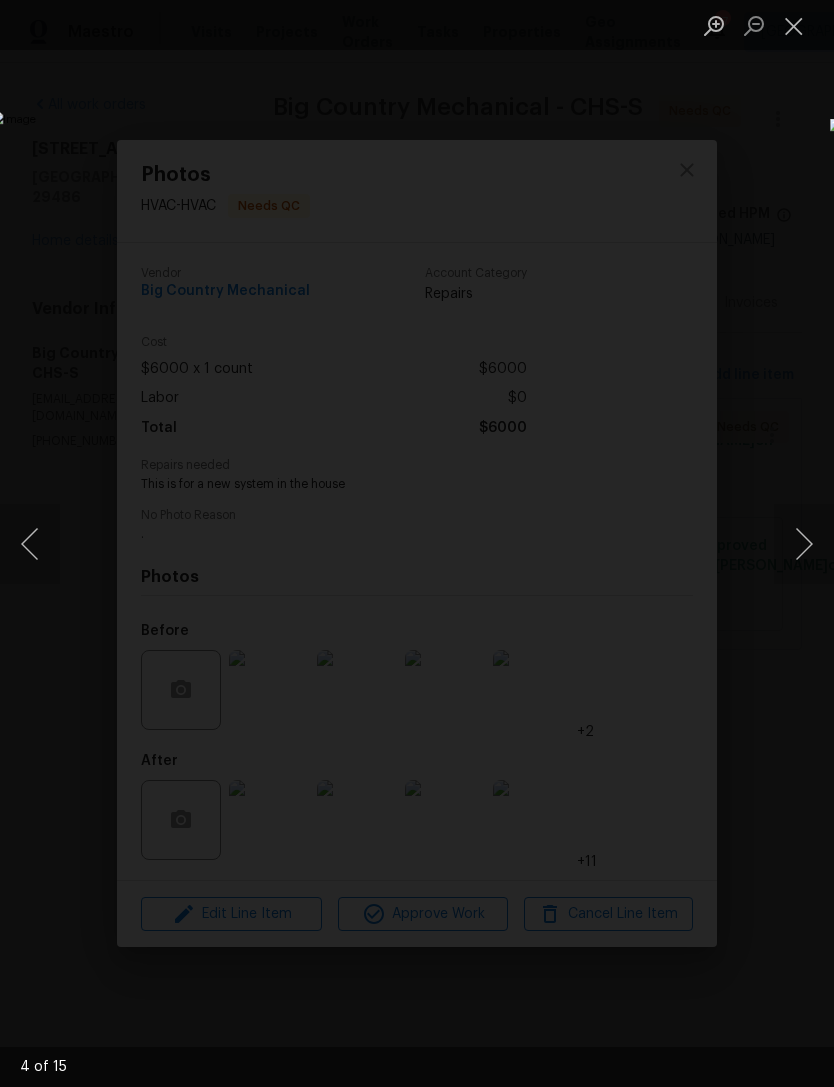 click at bounding box center (804, 544) 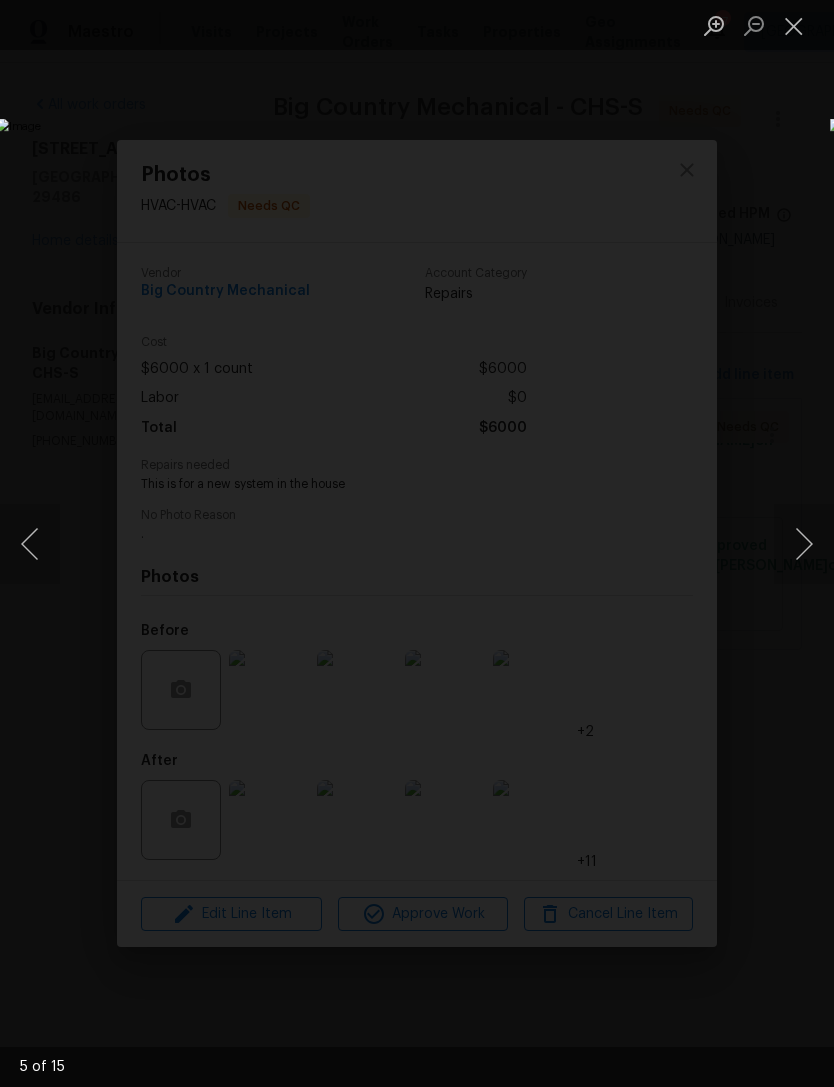 click at bounding box center [804, 544] 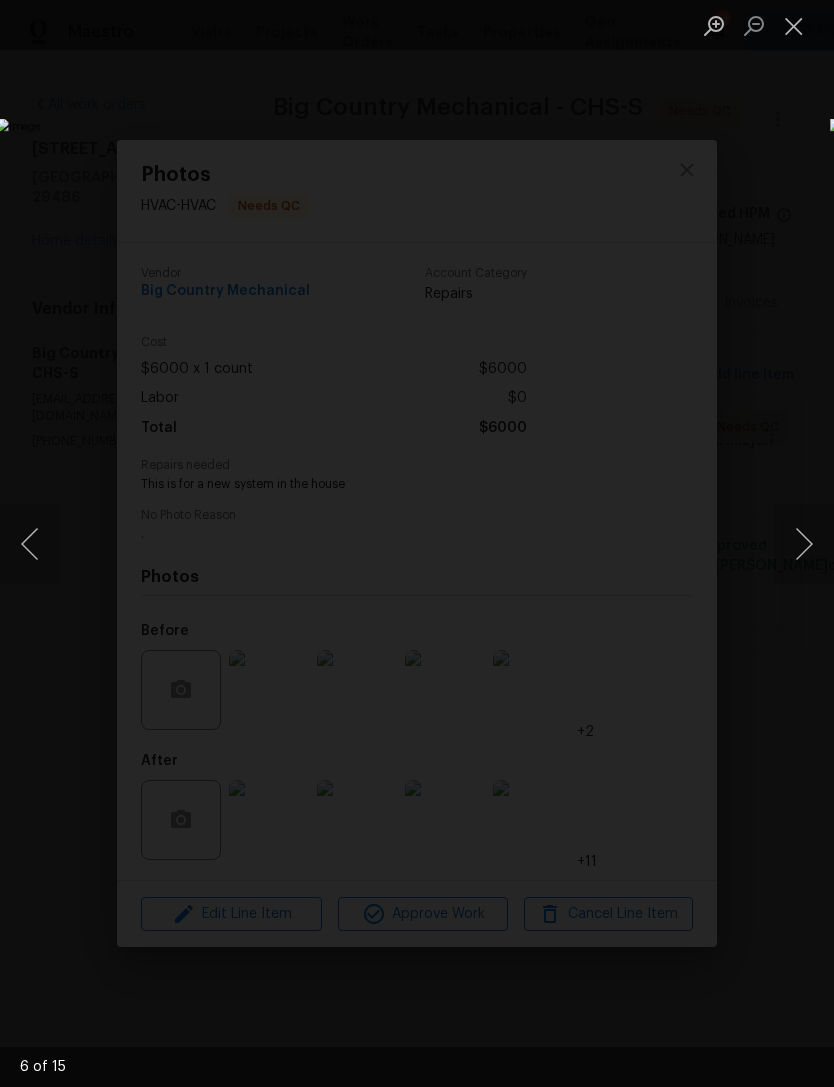 click at bounding box center (804, 544) 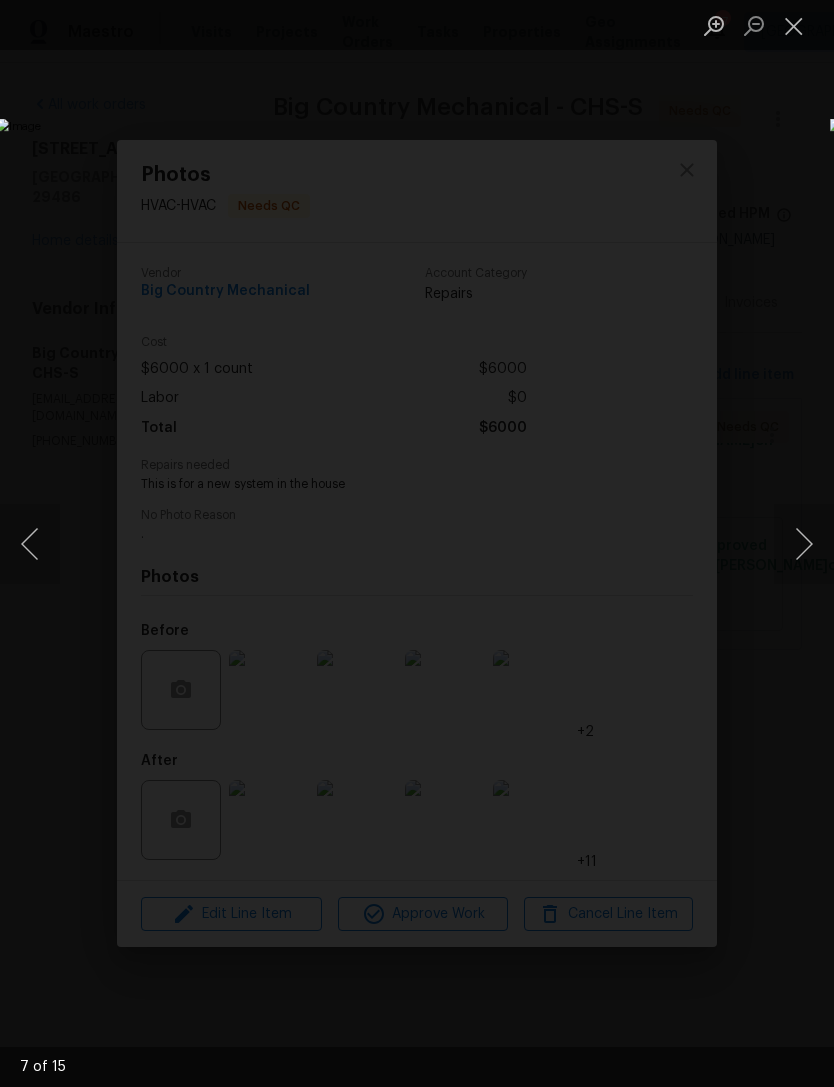 click at bounding box center (804, 544) 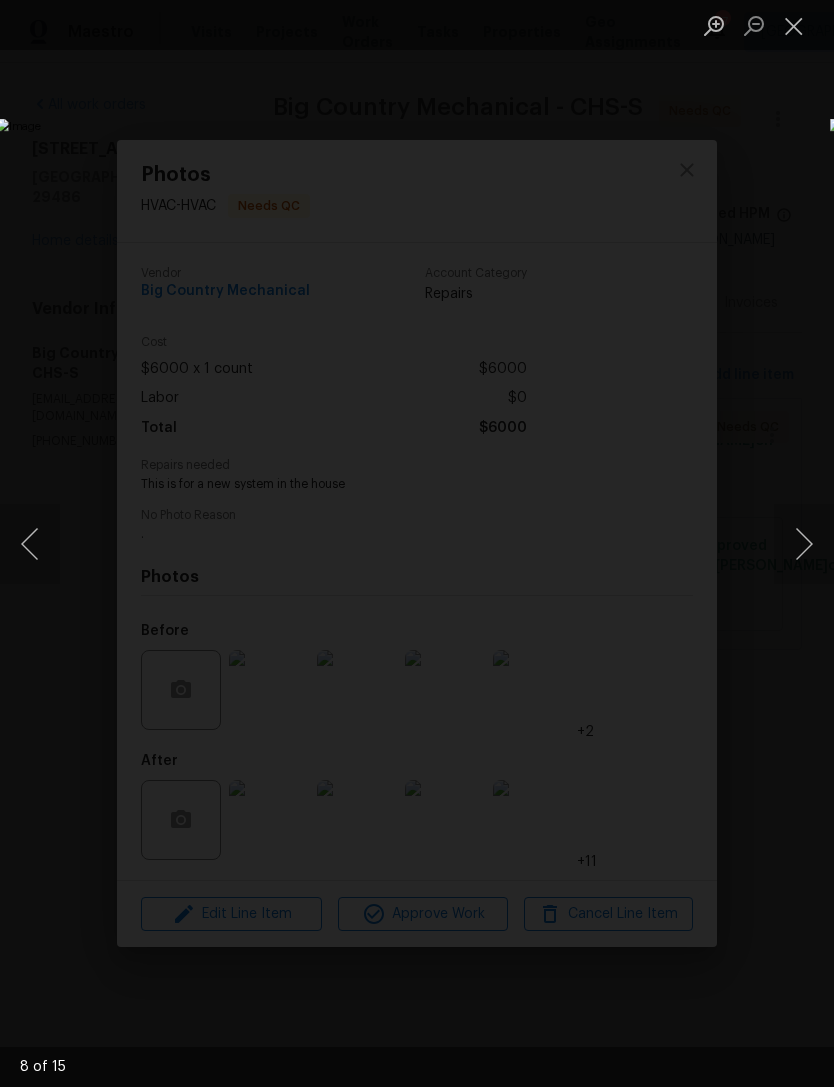 click at bounding box center [804, 544] 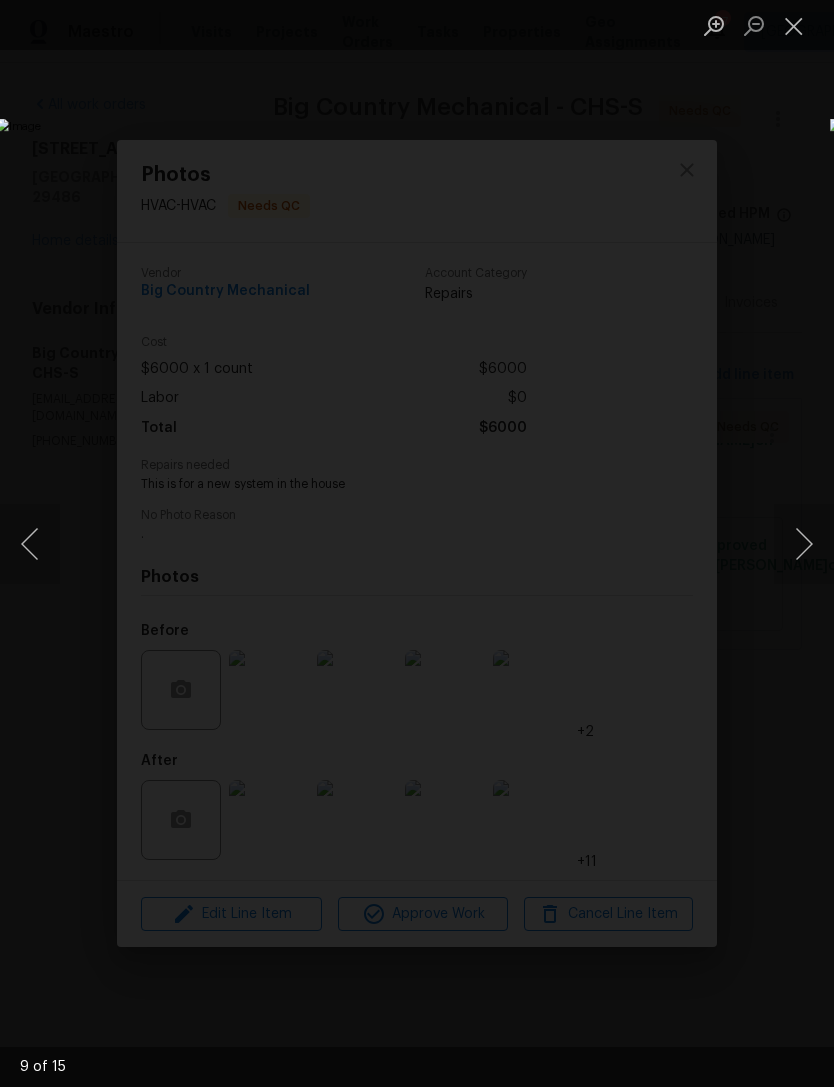 click at bounding box center (804, 544) 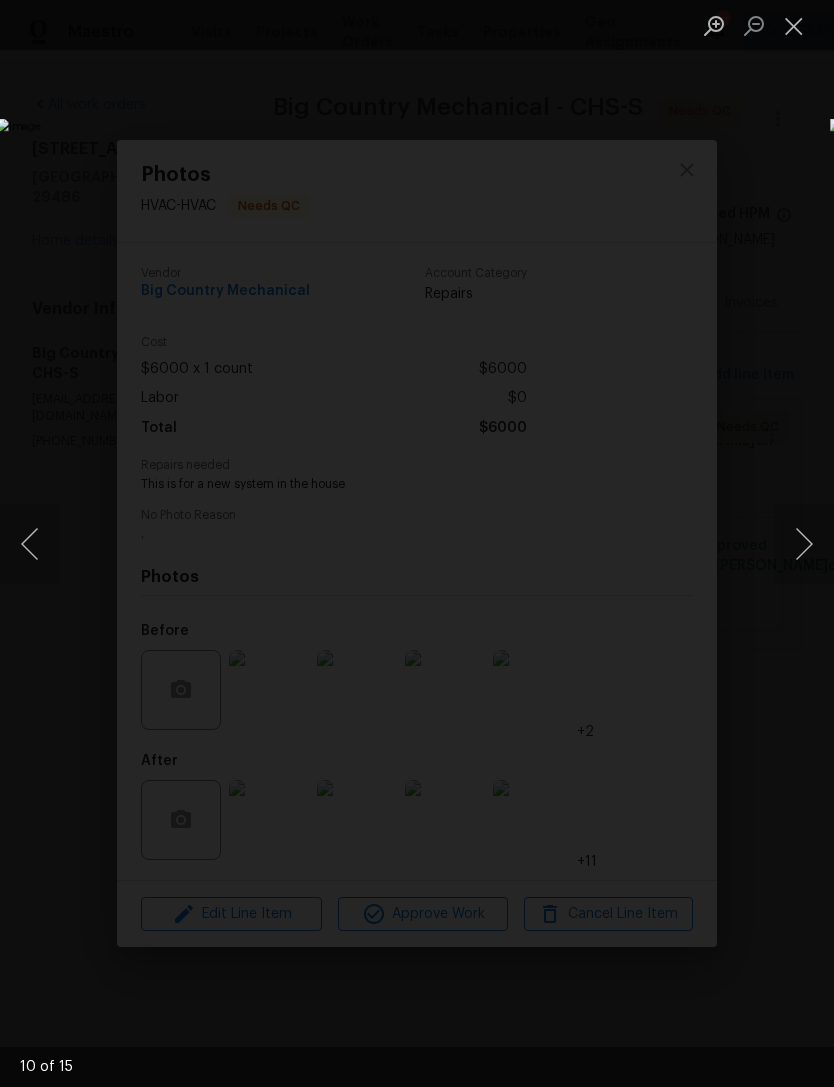 click at bounding box center [804, 544] 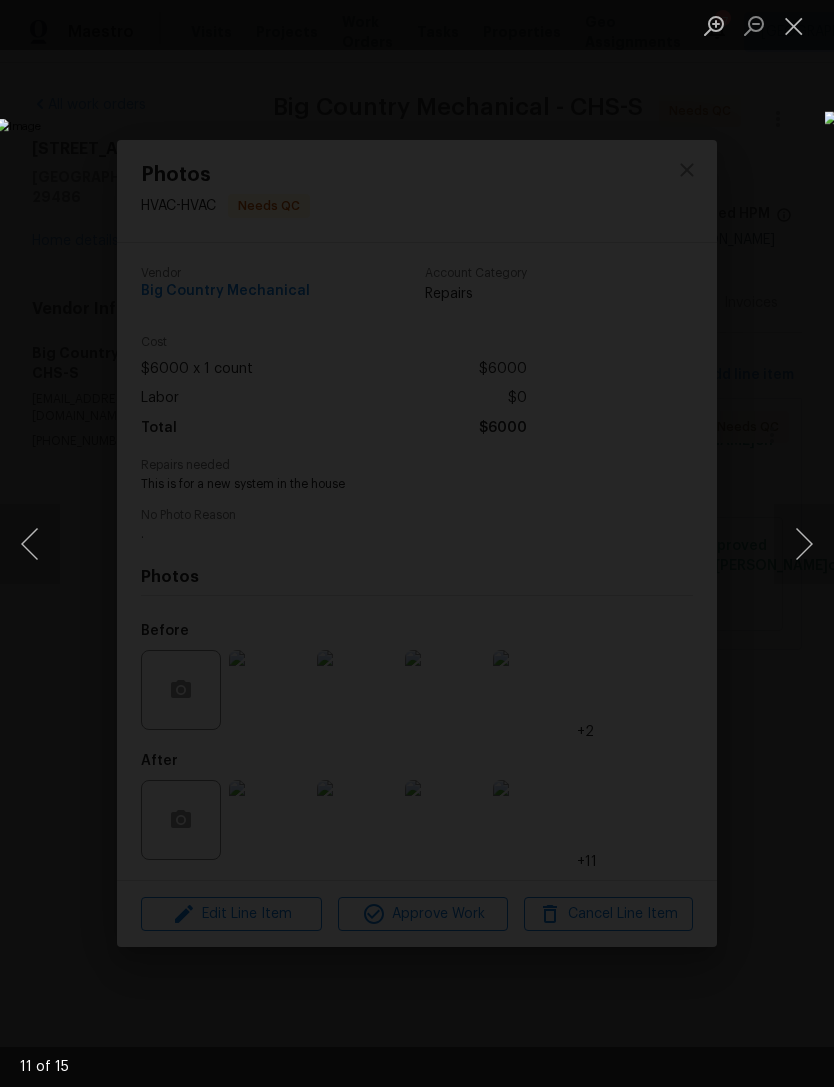 click at bounding box center [804, 544] 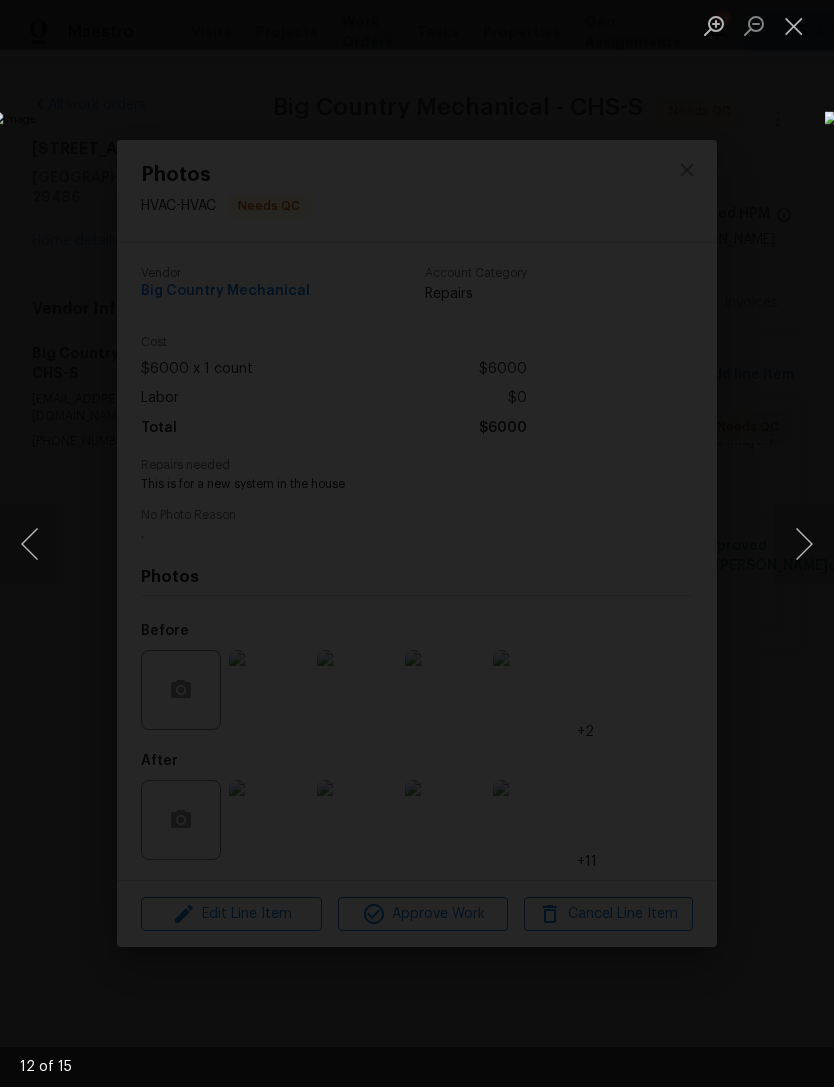 click at bounding box center (804, 544) 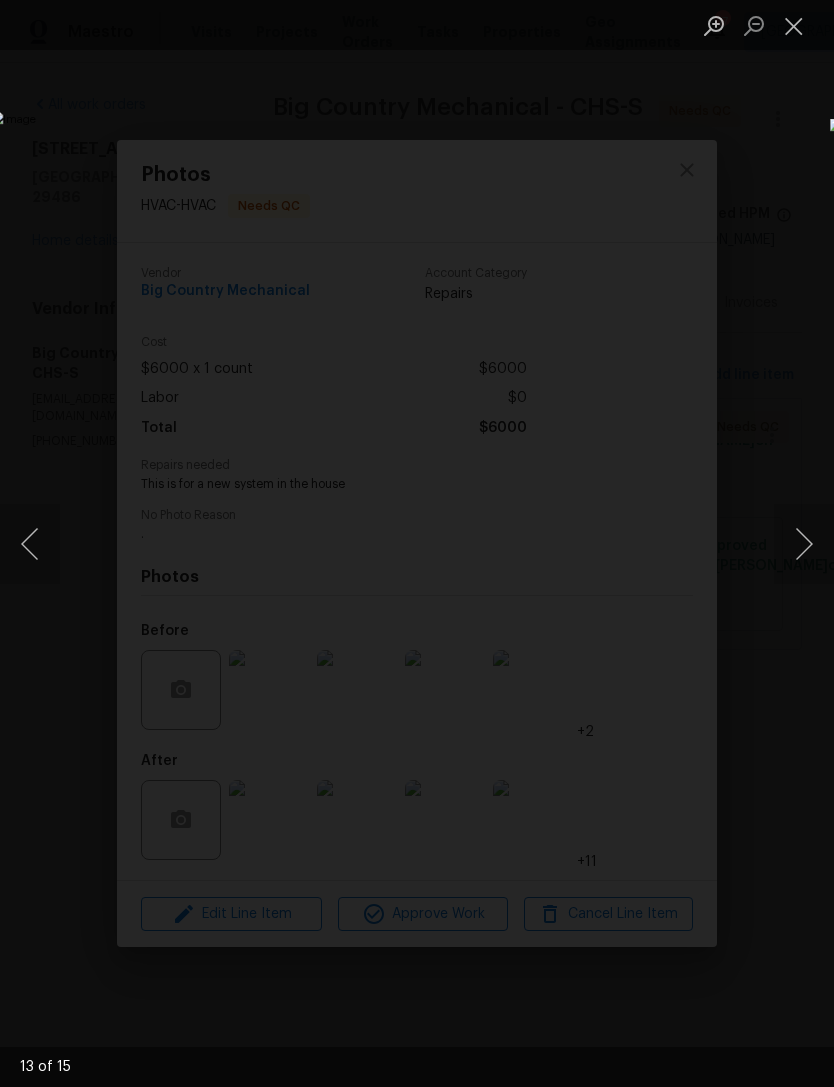 click at bounding box center [804, 544] 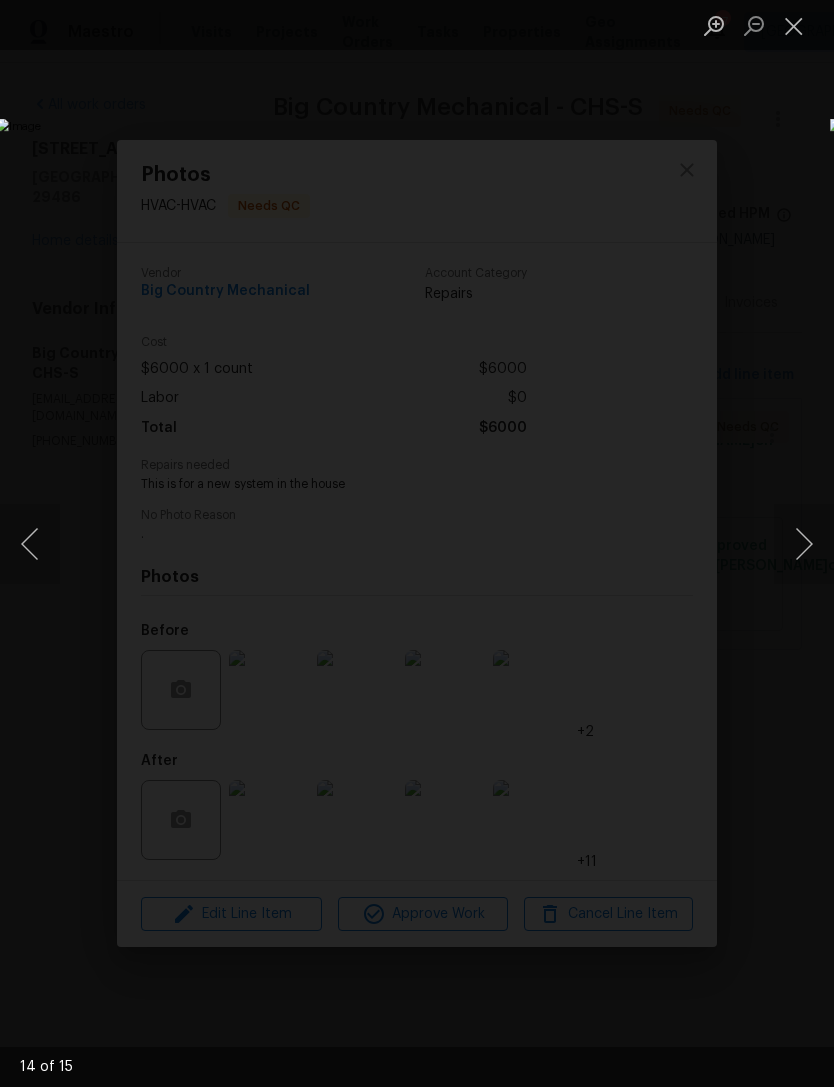 click at bounding box center [804, 544] 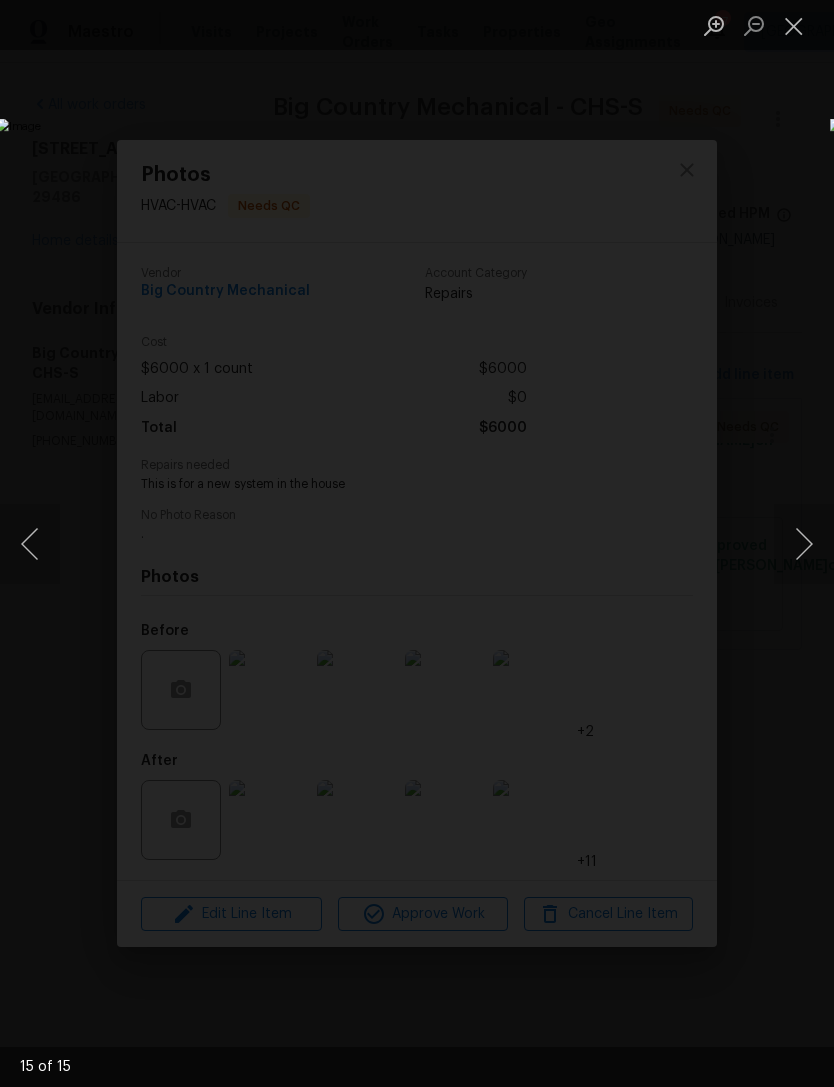 click at bounding box center (804, 544) 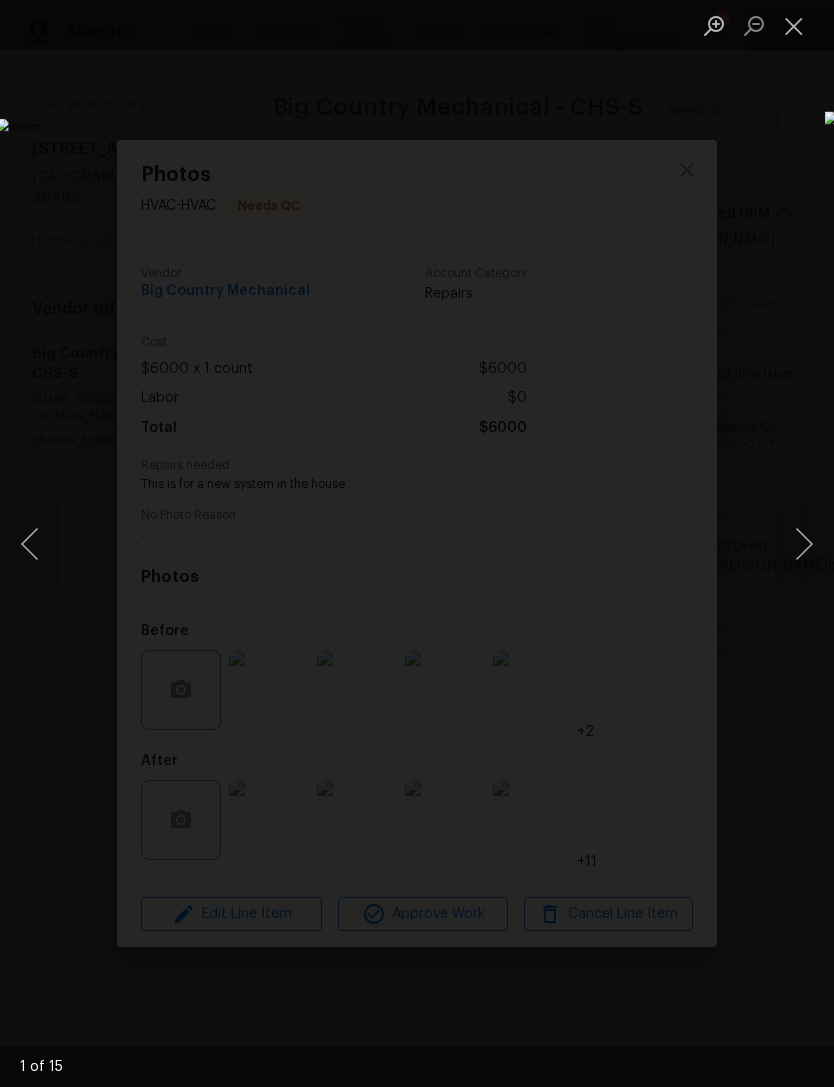click at bounding box center (804, 544) 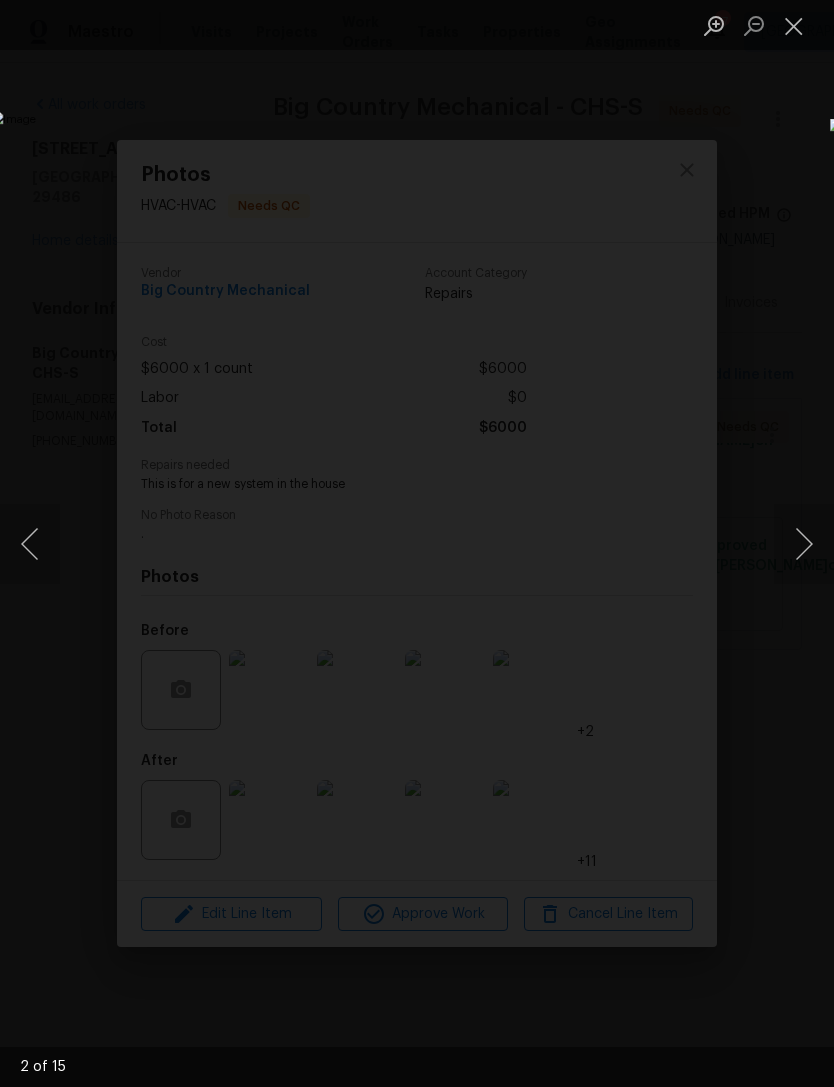 click at bounding box center [794, 25] 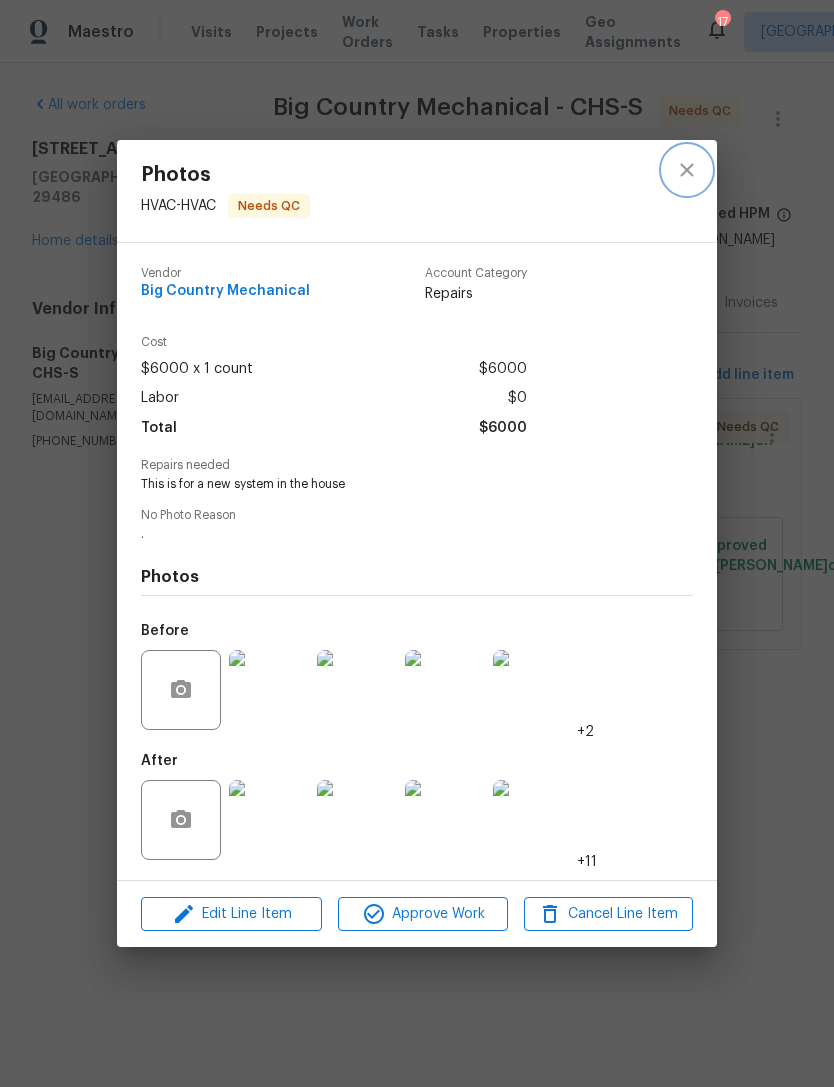 click 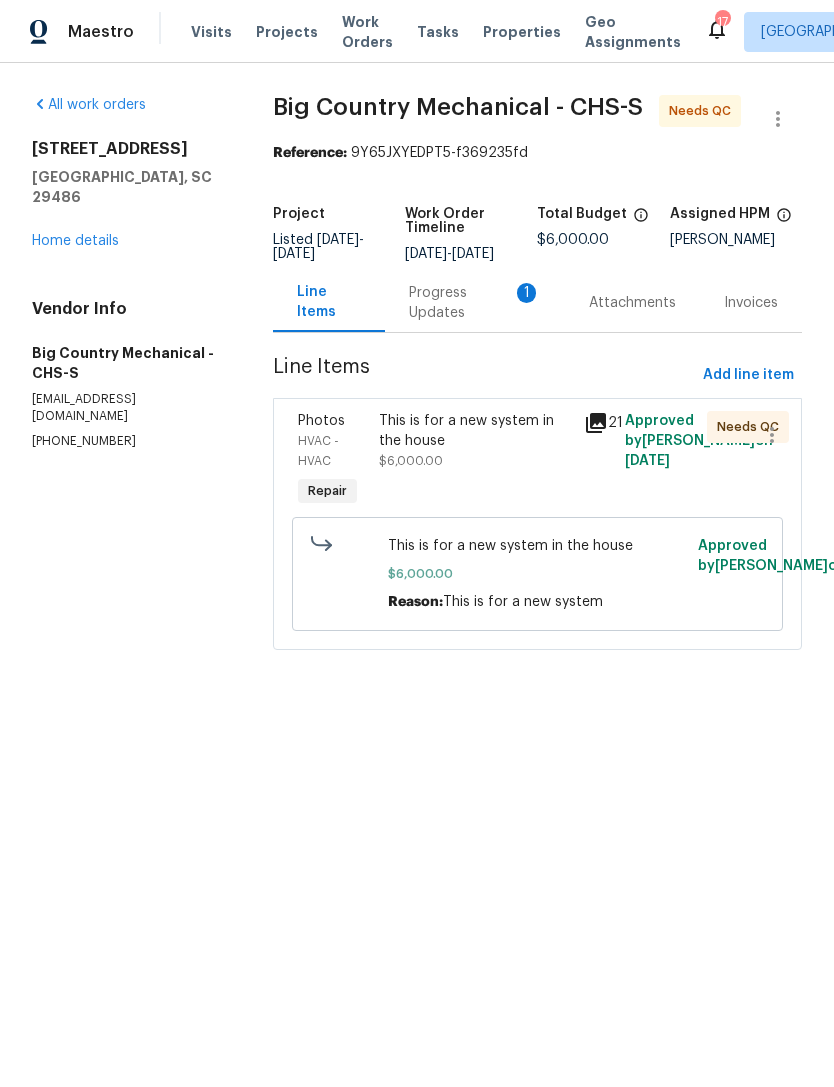 click on "Progress Updates 1" at bounding box center (475, 303) 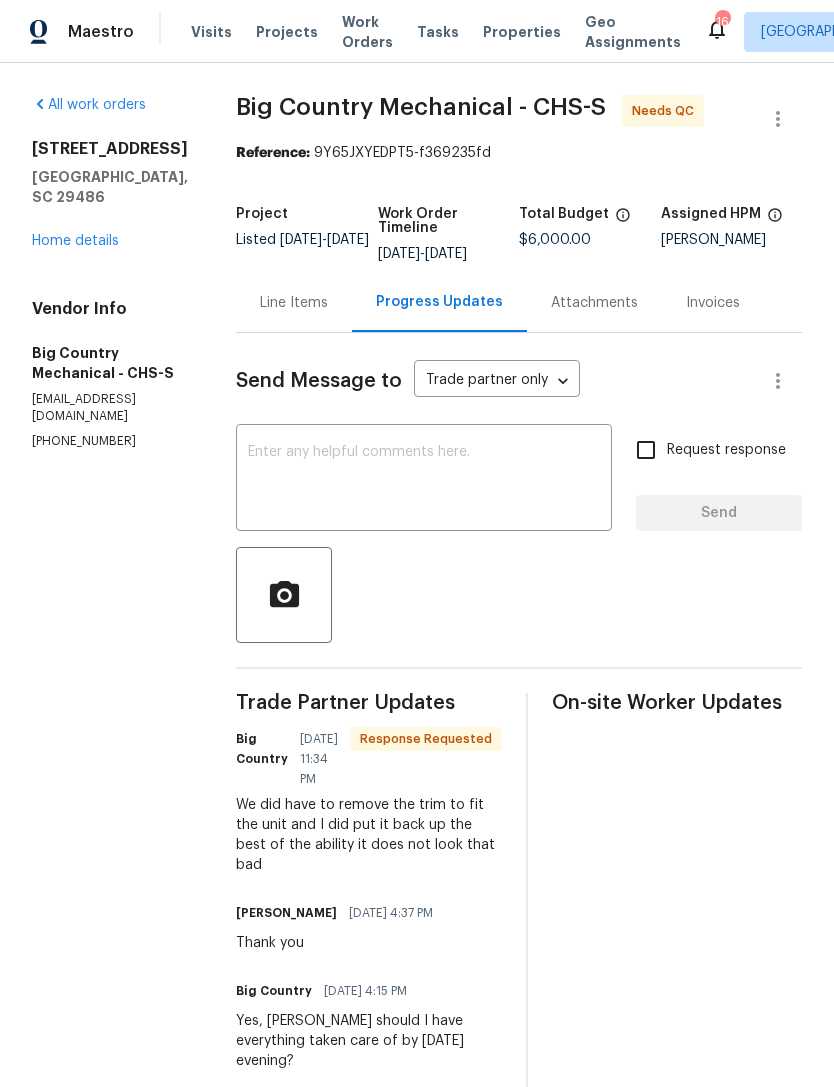 click at bounding box center [424, 480] 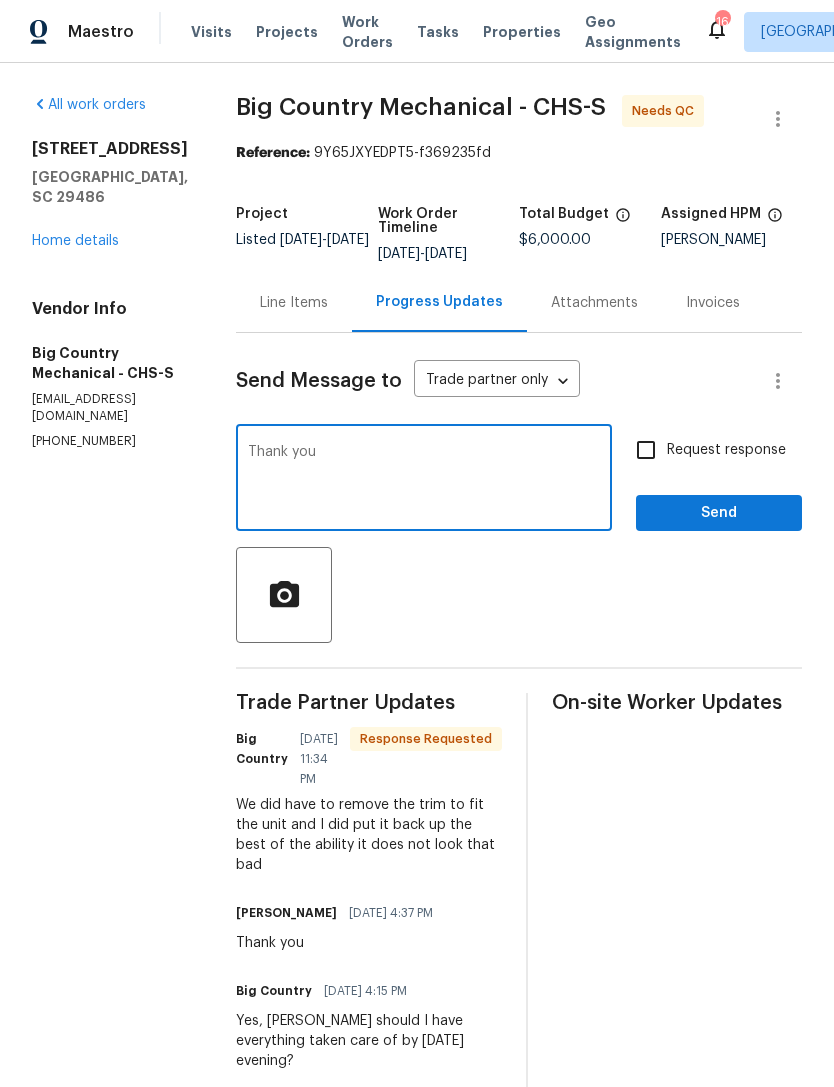 type on "Thank you" 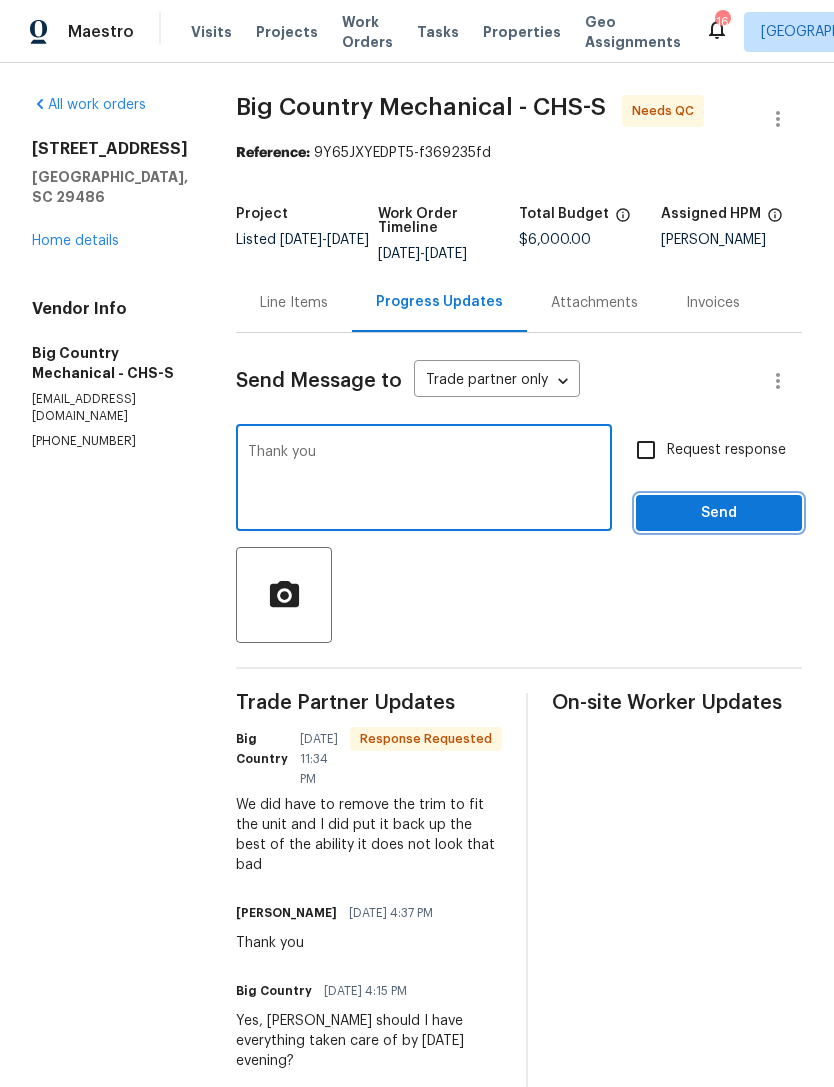 click on "Send" at bounding box center [719, 513] 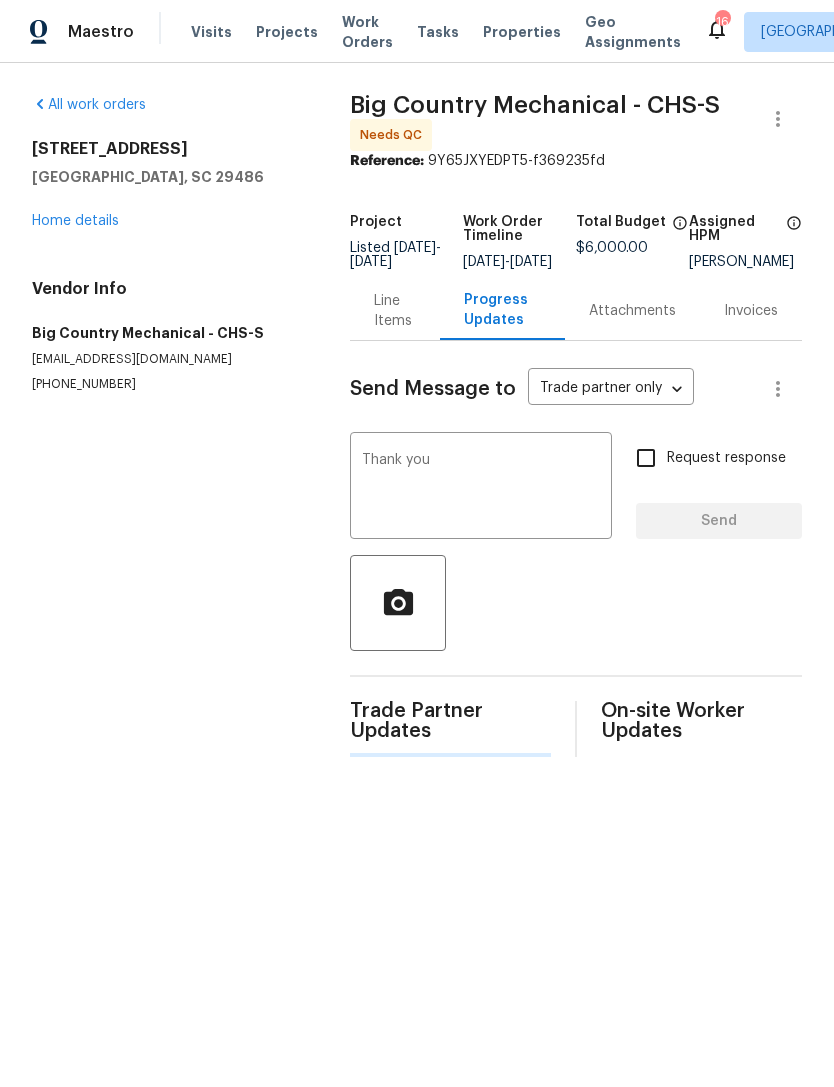 click on "Line Items" at bounding box center [394, 310] 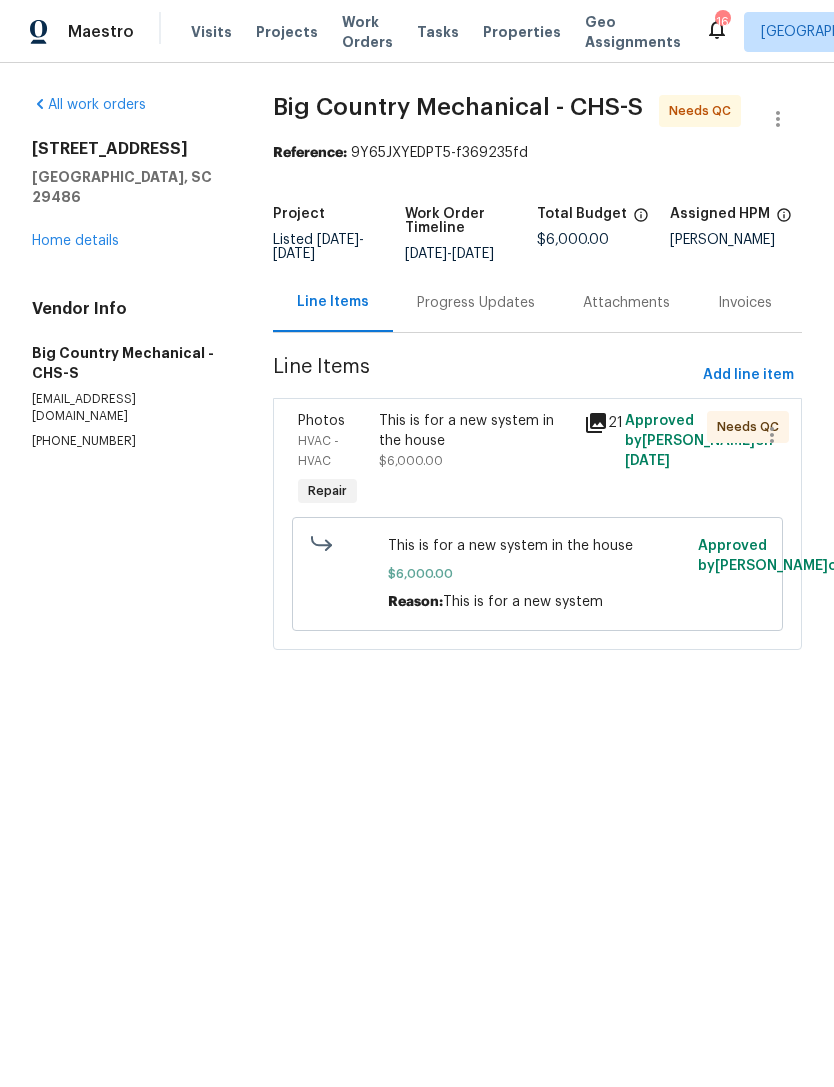 click on "$6,000.00" at bounding box center (537, 574) 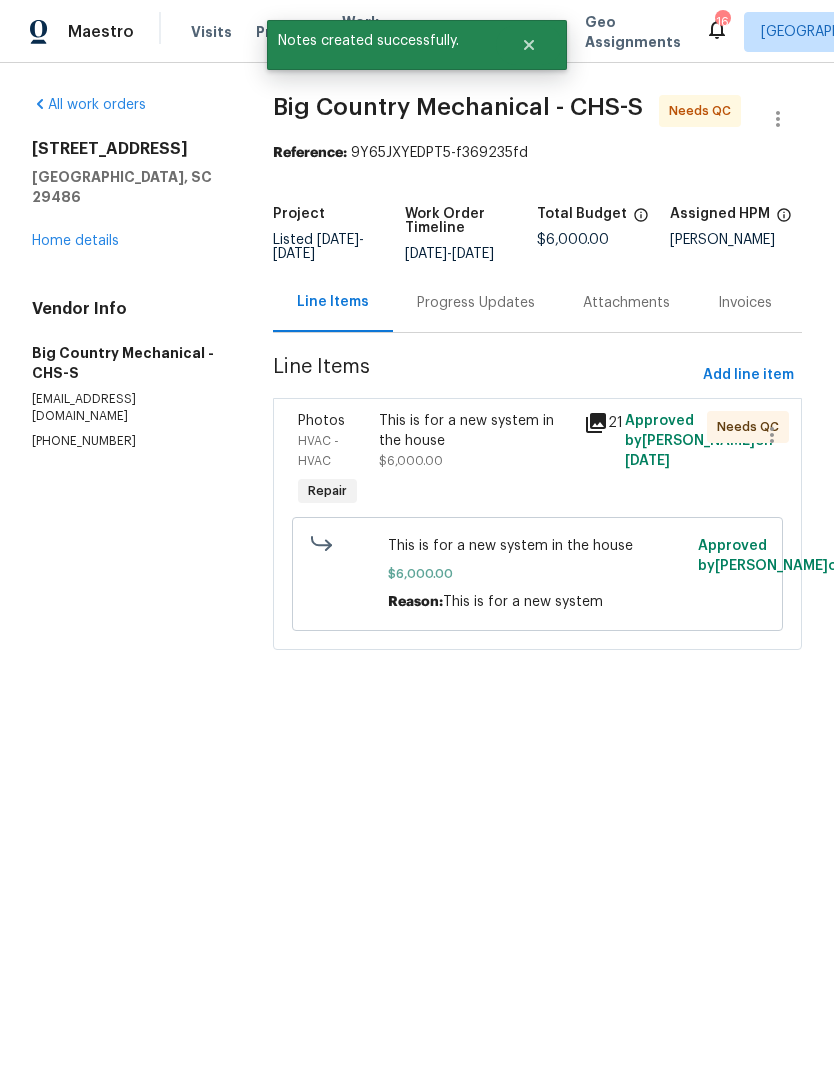 click on "This is for a new system in the house" at bounding box center [537, 546] 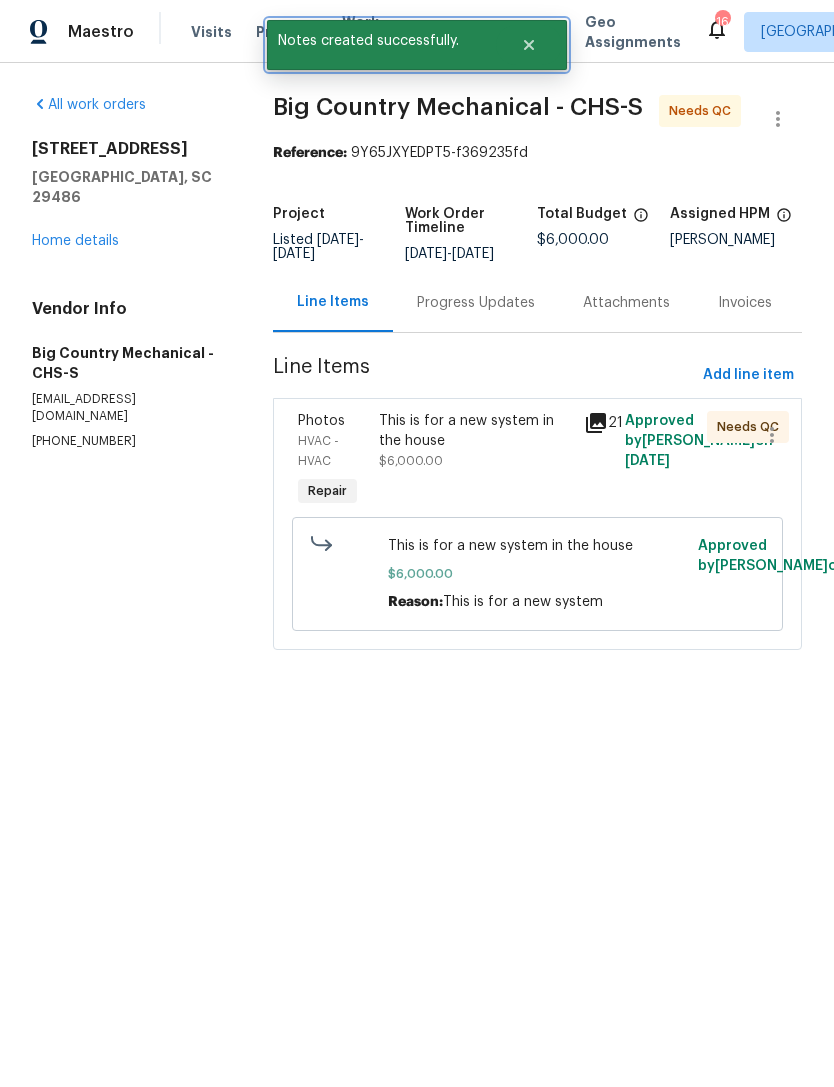 click at bounding box center (529, 45) 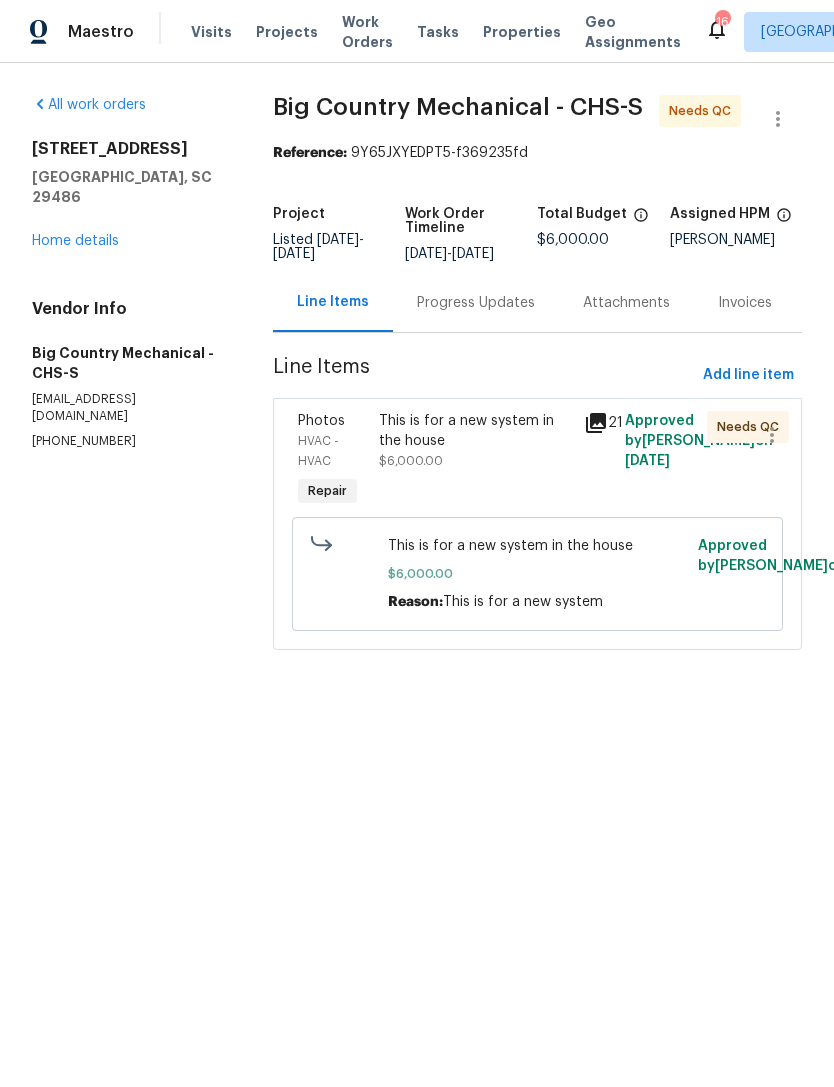 click on "Line Items" at bounding box center (333, 302) 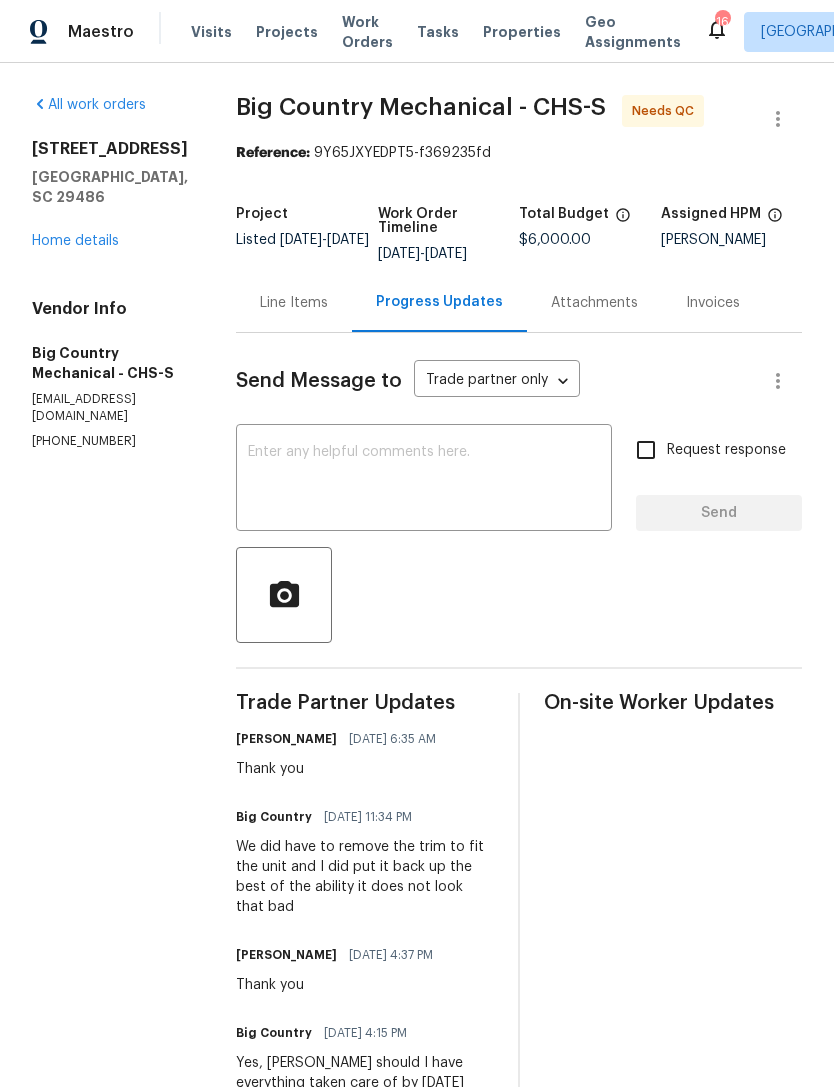 click on "Line Items" at bounding box center [294, 303] 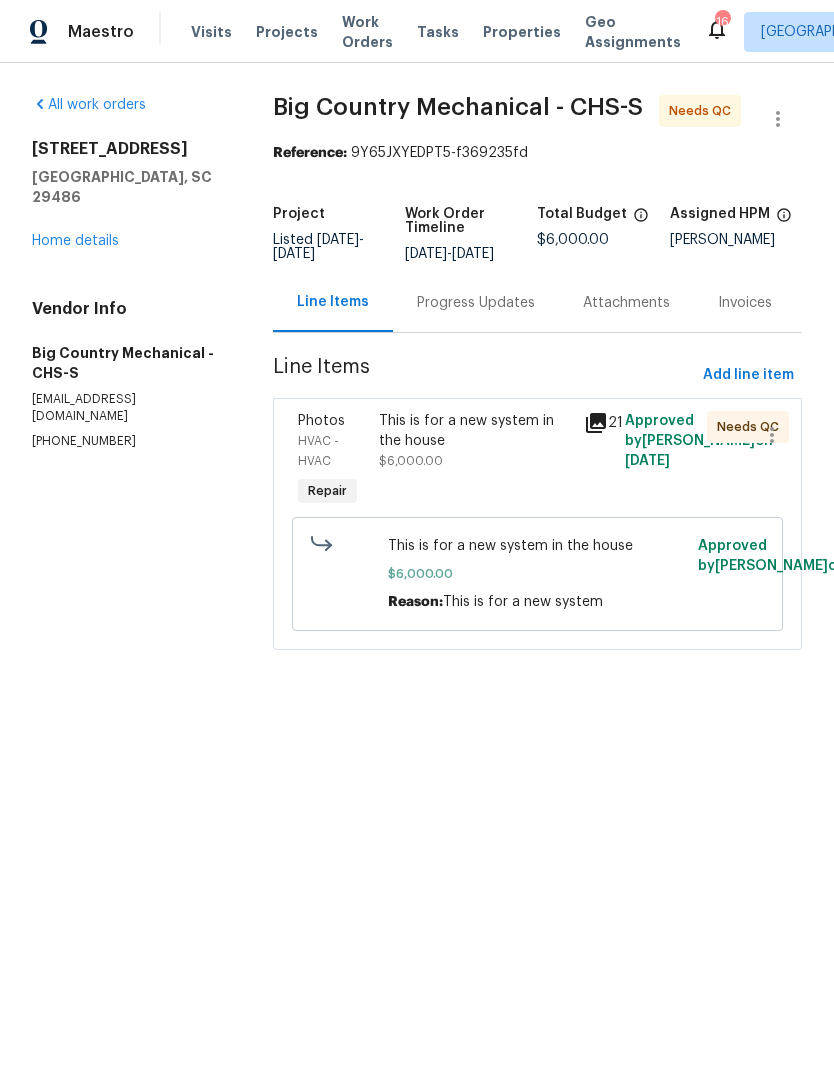 click on "This is for a new system in the house" at bounding box center [537, 546] 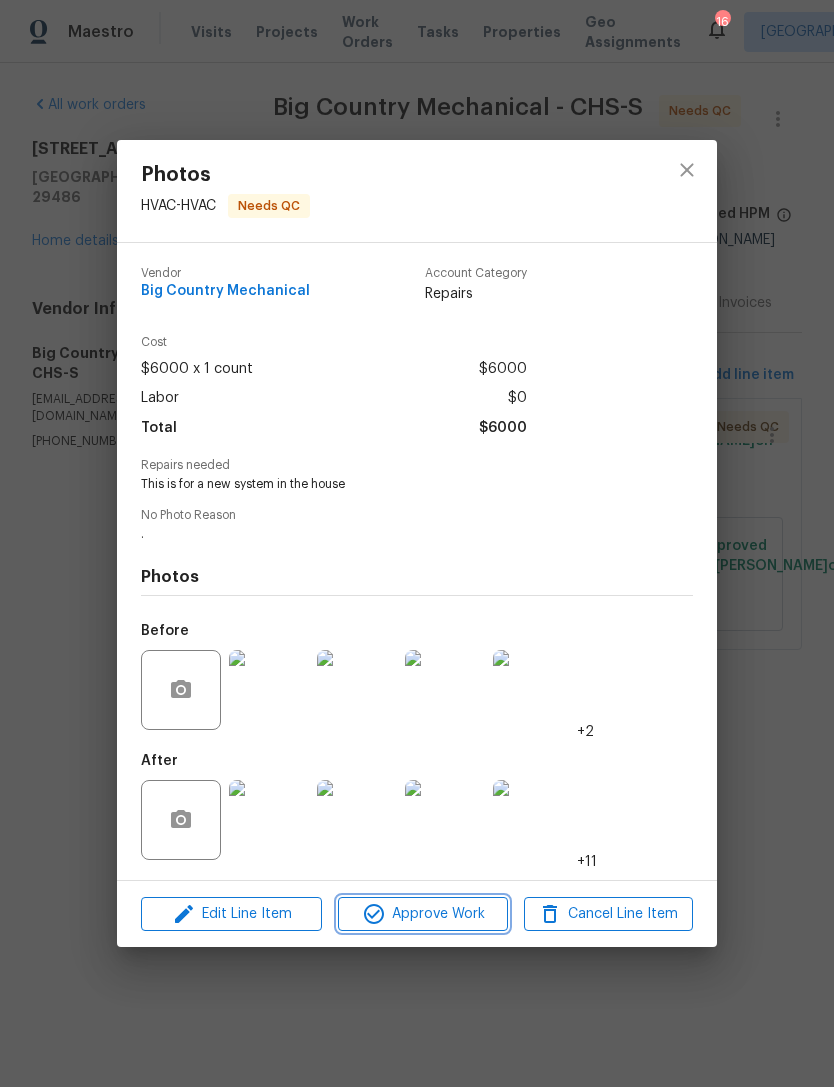 click on "Approve Work" at bounding box center [422, 914] 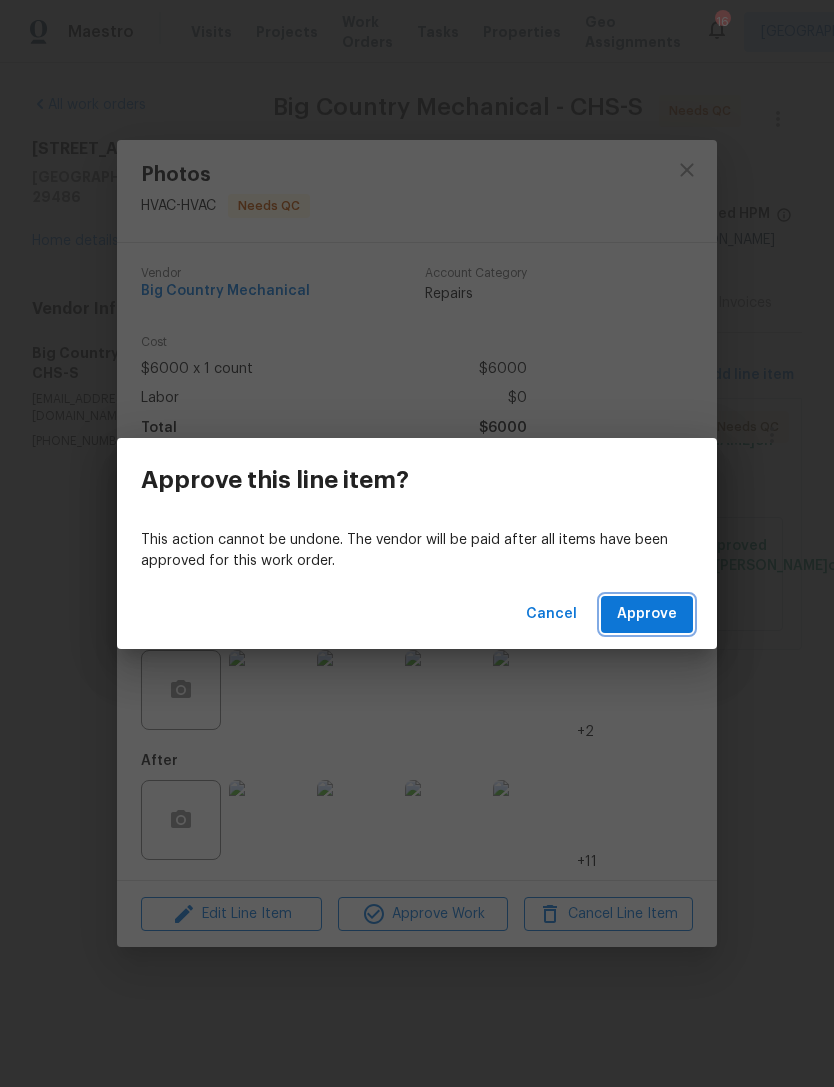 click on "Approve" at bounding box center (647, 614) 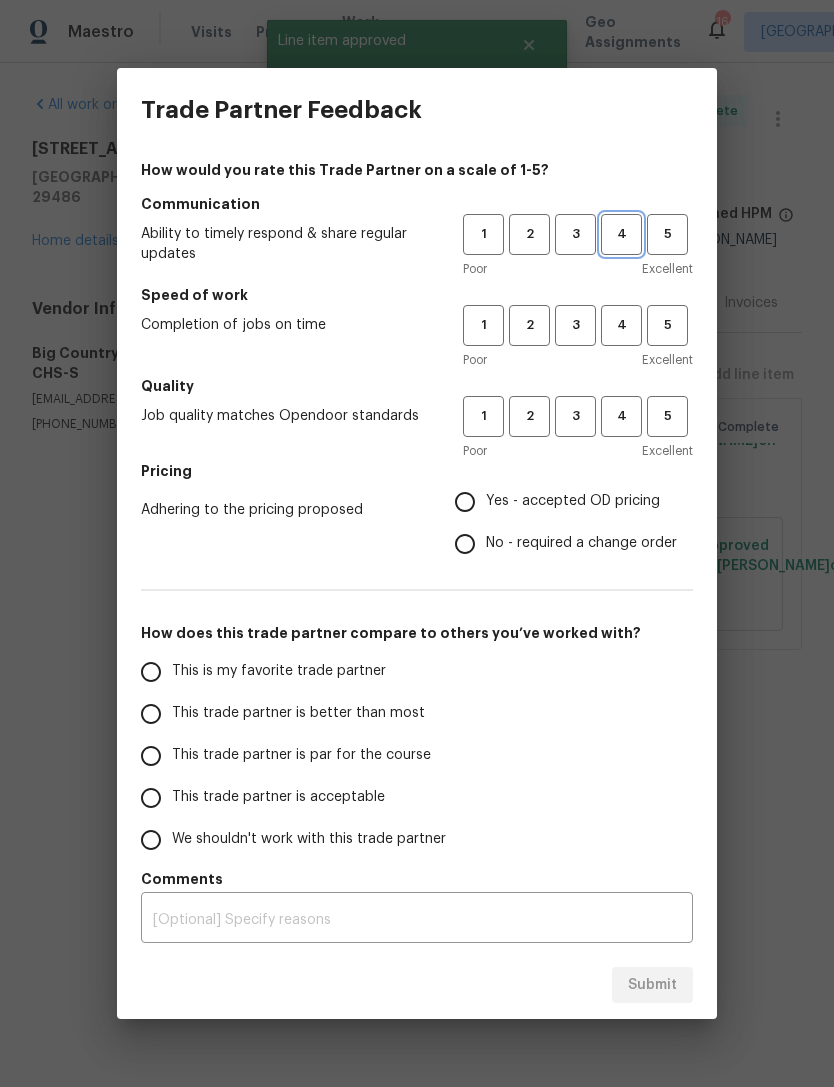 click on "4" at bounding box center [621, 234] 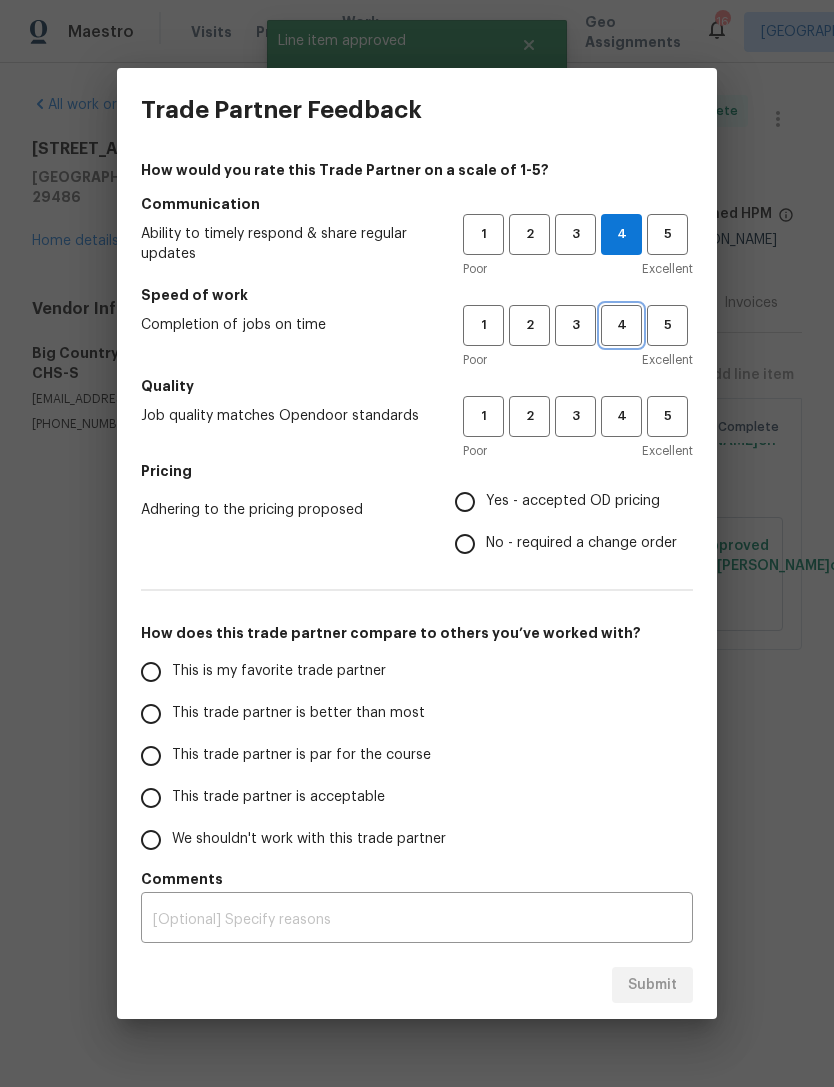 click on "4" at bounding box center (621, 325) 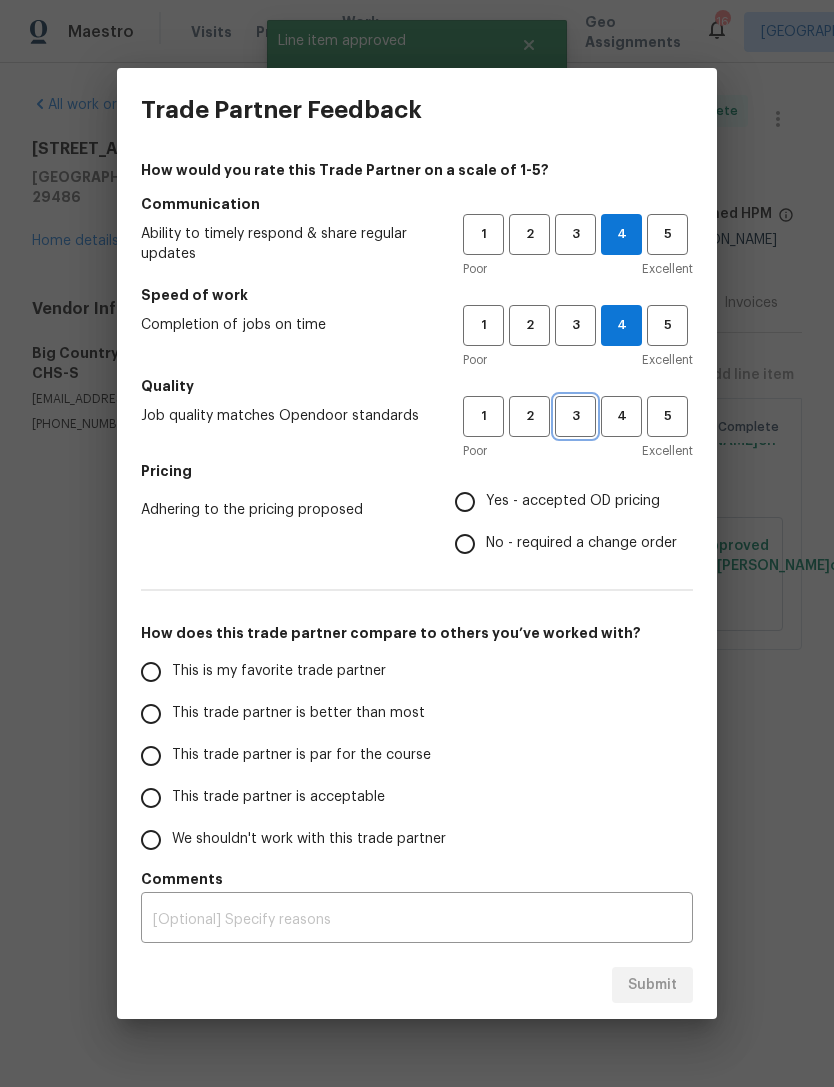 click on "3" at bounding box center [575, 416] 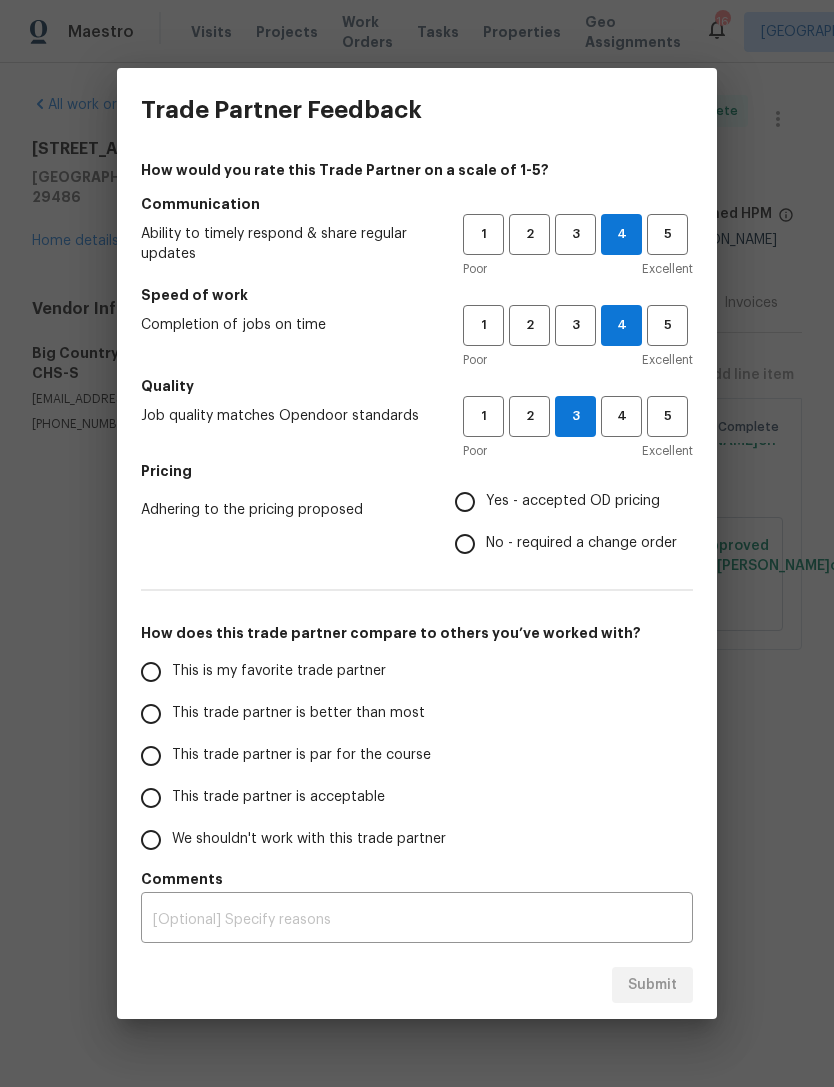 click on "No - required a change order" at bounding box center [465, 544] 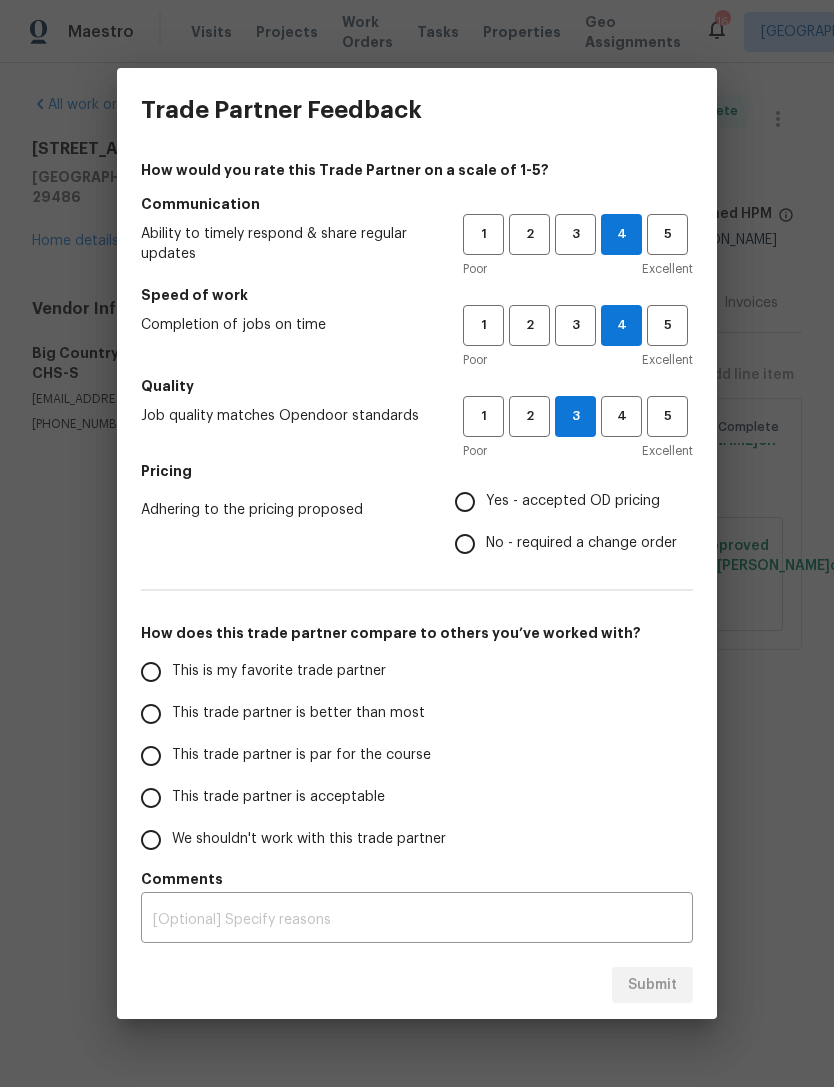 radio on "true" 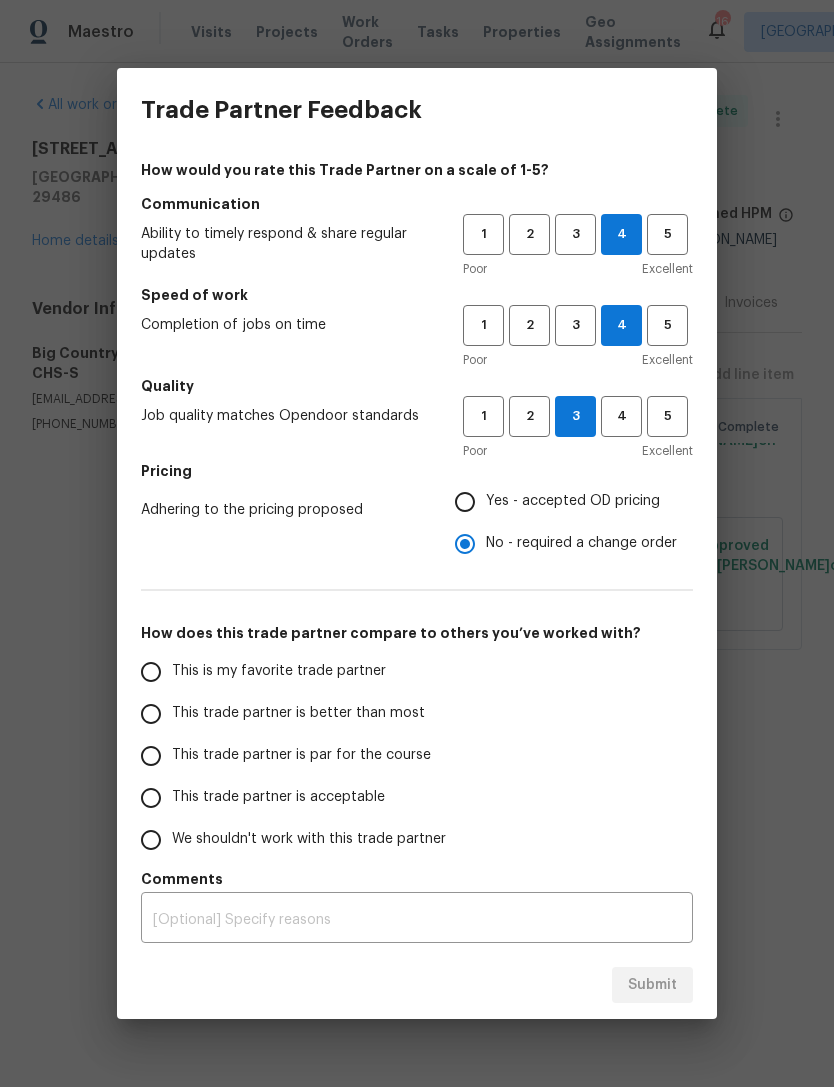 click on "This trade partner is better than most" at bounding box center [151, 714] 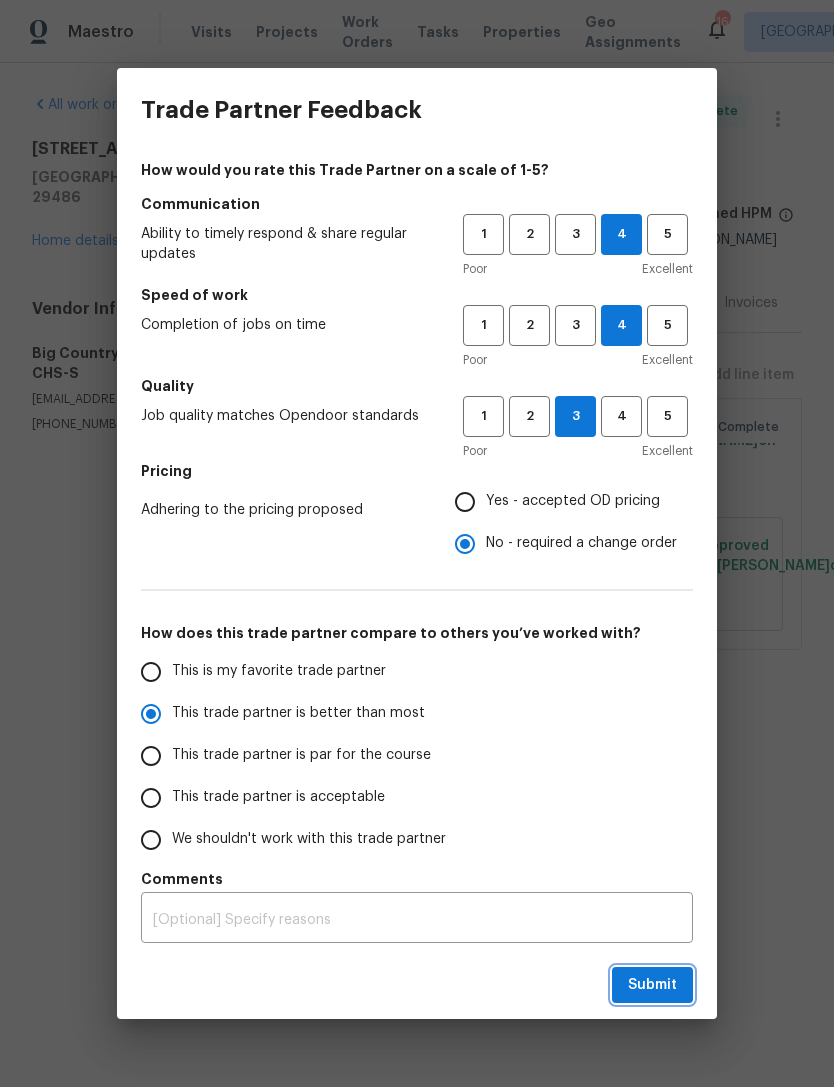 click on "Submit" at bounding box center (652, 985) 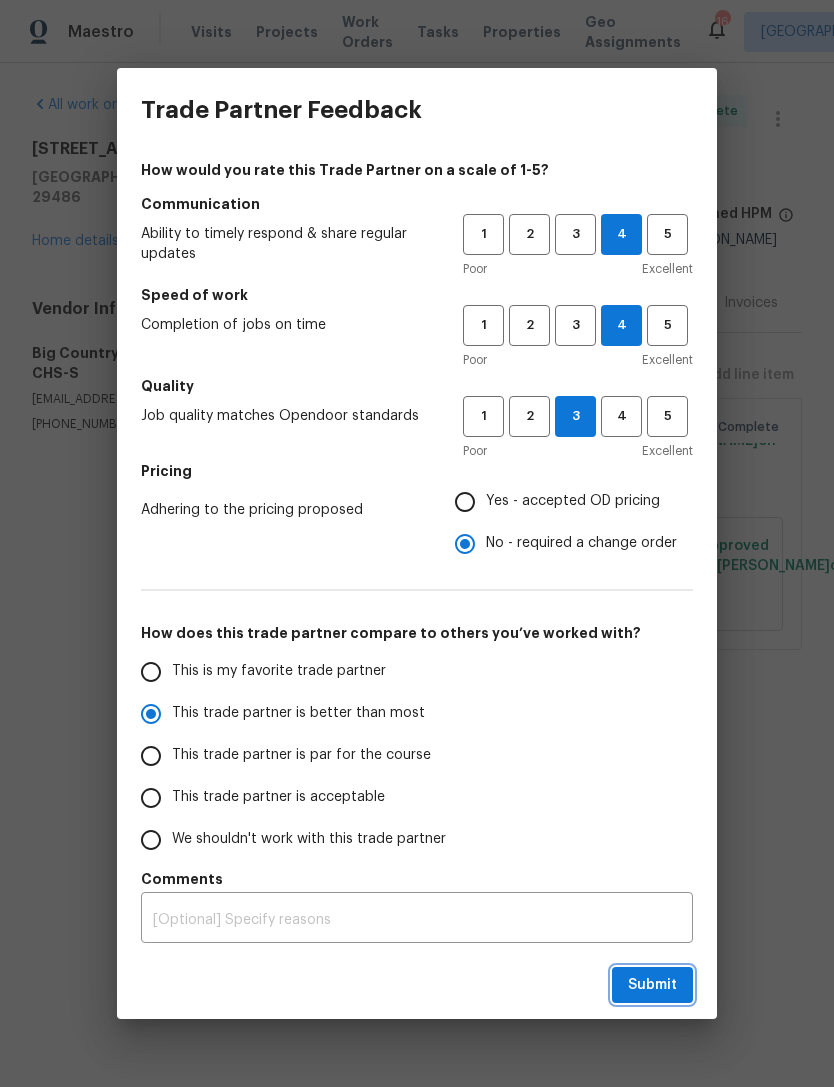 radio on "true" 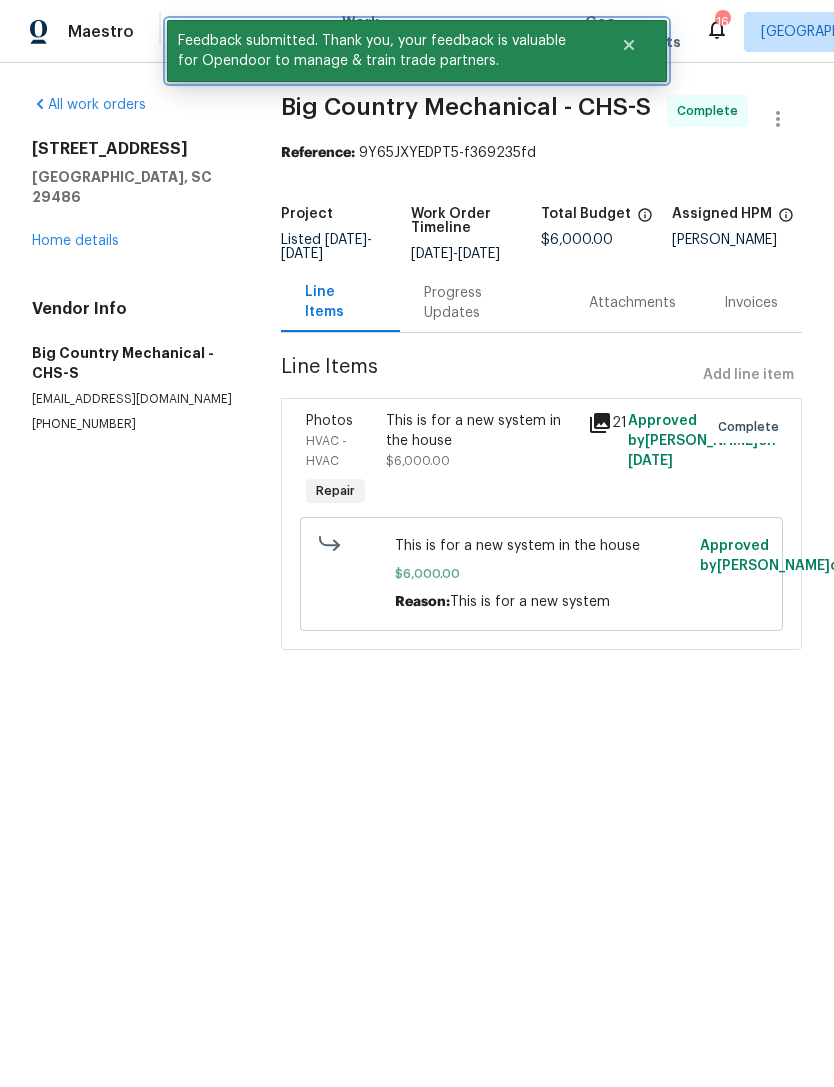 click at bounding box center [629, 45] 